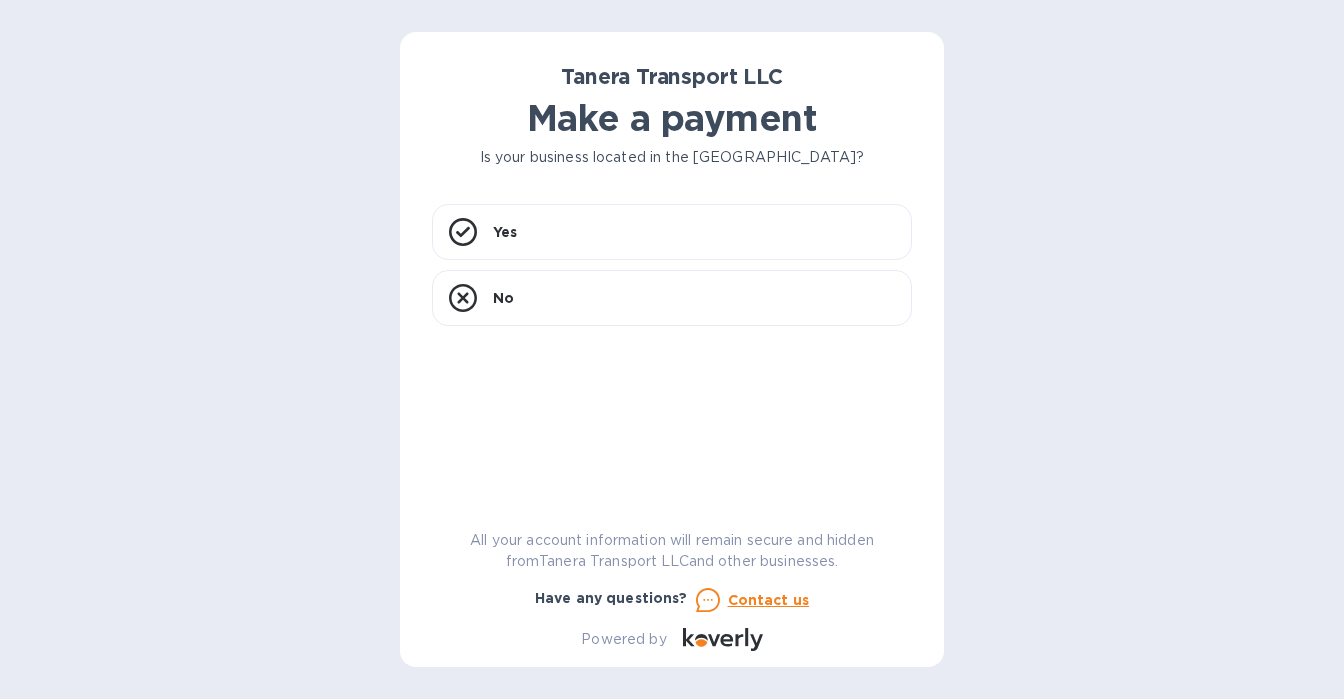 scroll, scrollTop: 0, scrollLeft: 0, axis: both 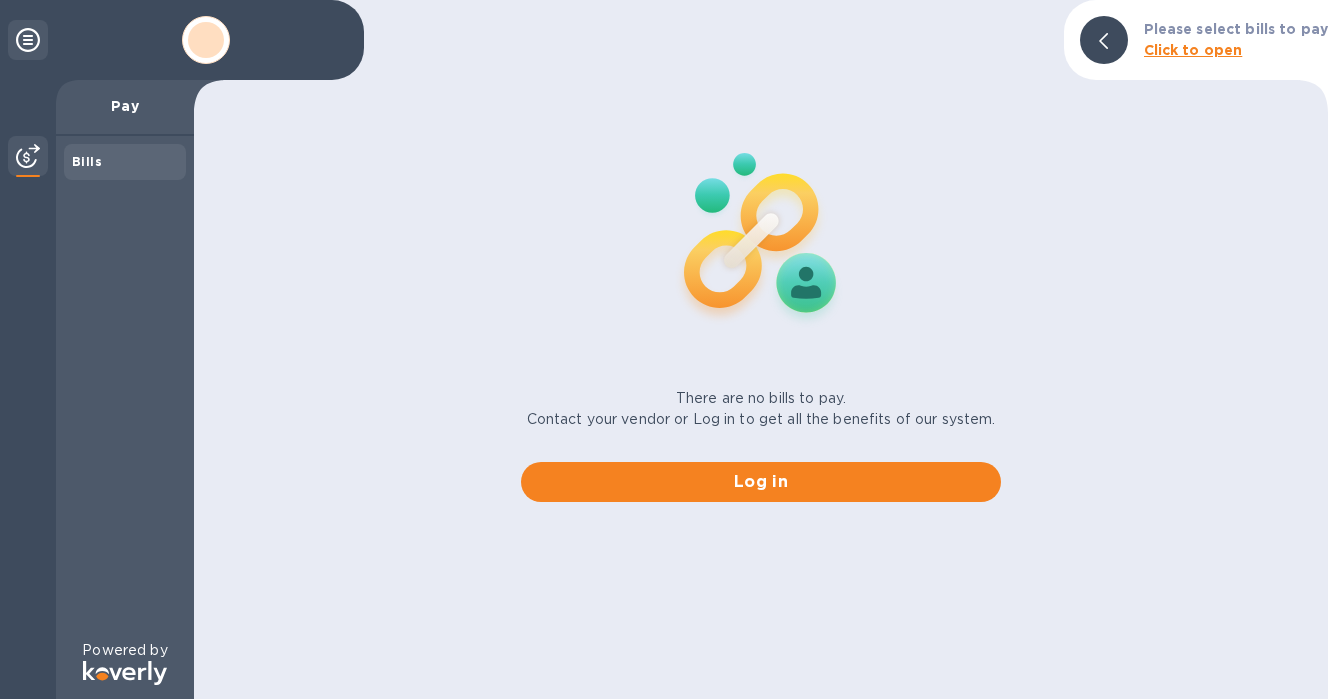 click on "Bills" at bounding box center [87, 161] 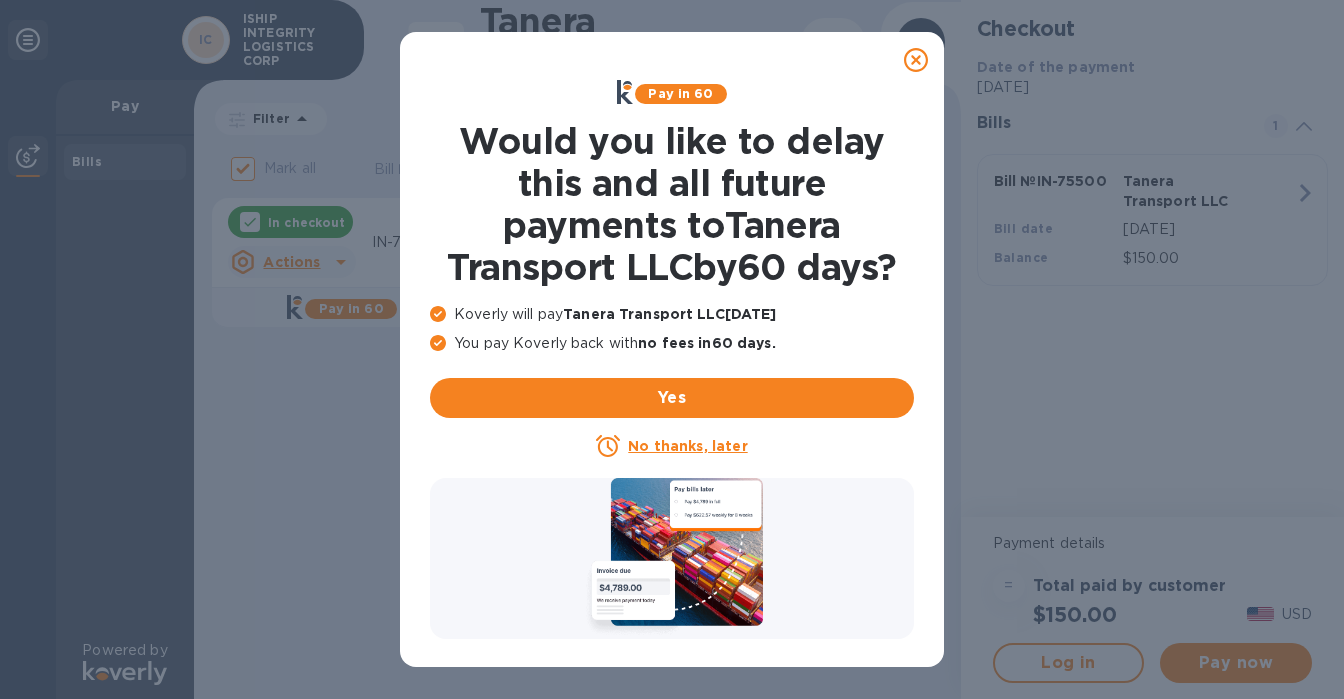 click on "No thanks, later" at bounding box center [687, 446] 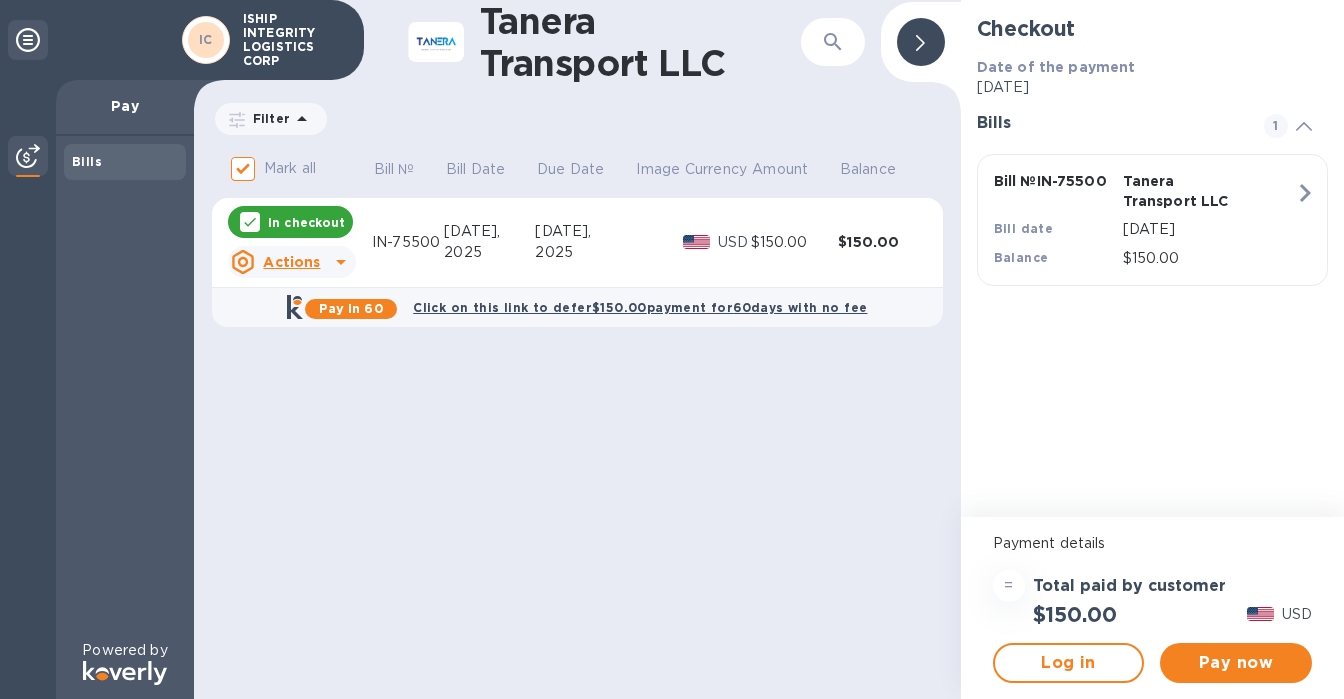 click on "Actions" at bounding box center (291, 262) 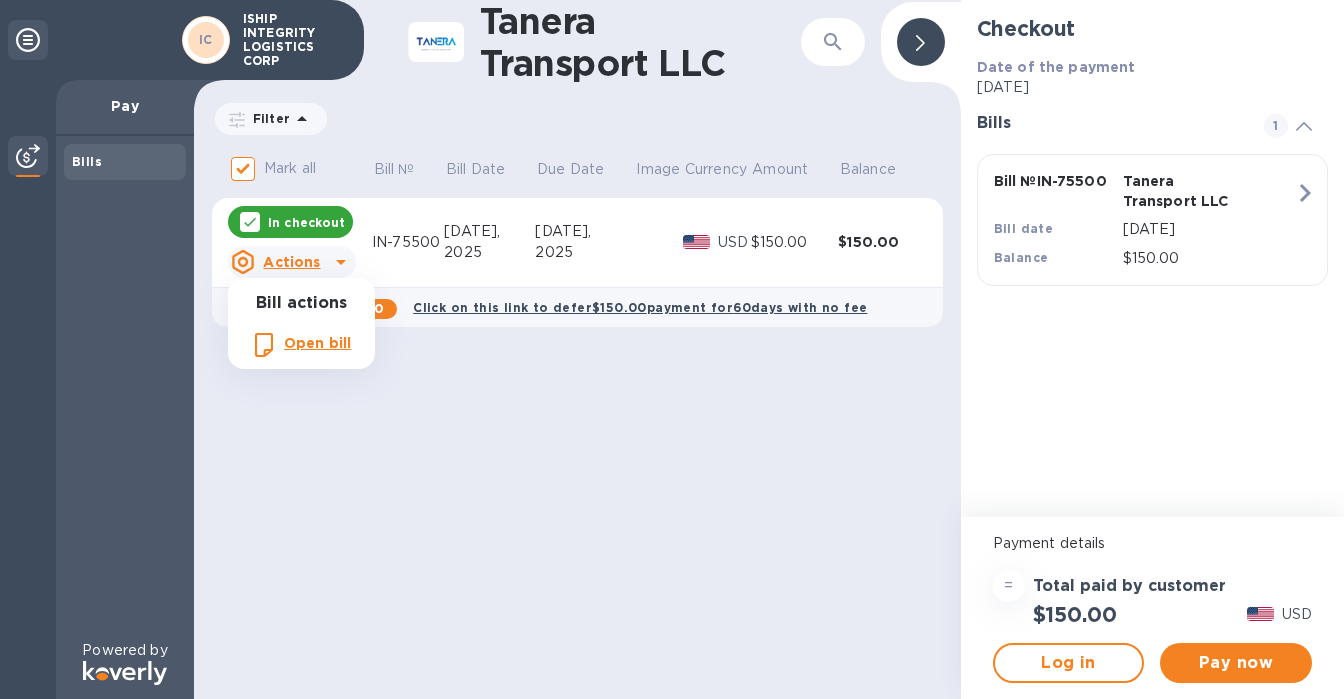 click at bounding box center [672, 349] 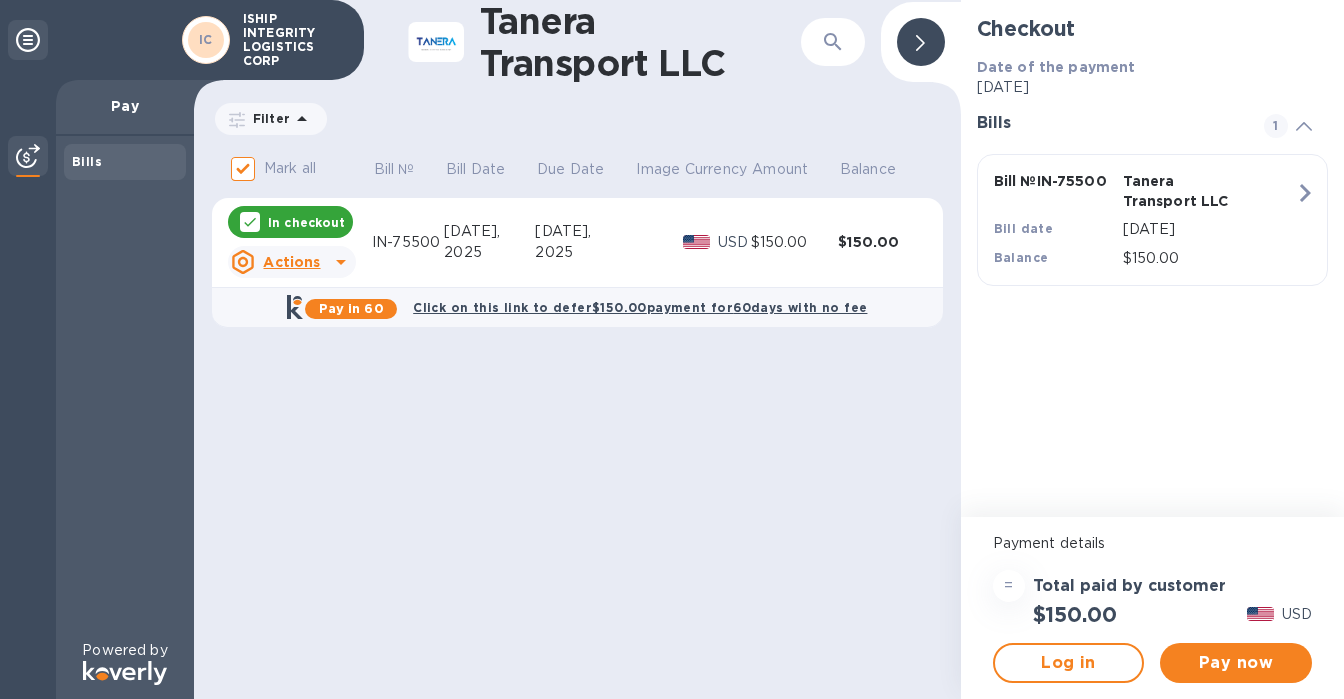 drag, startPoint x: 880, startPoint y: 307, endPoint x: 427, endPoint y: 305, distance: 453.00443 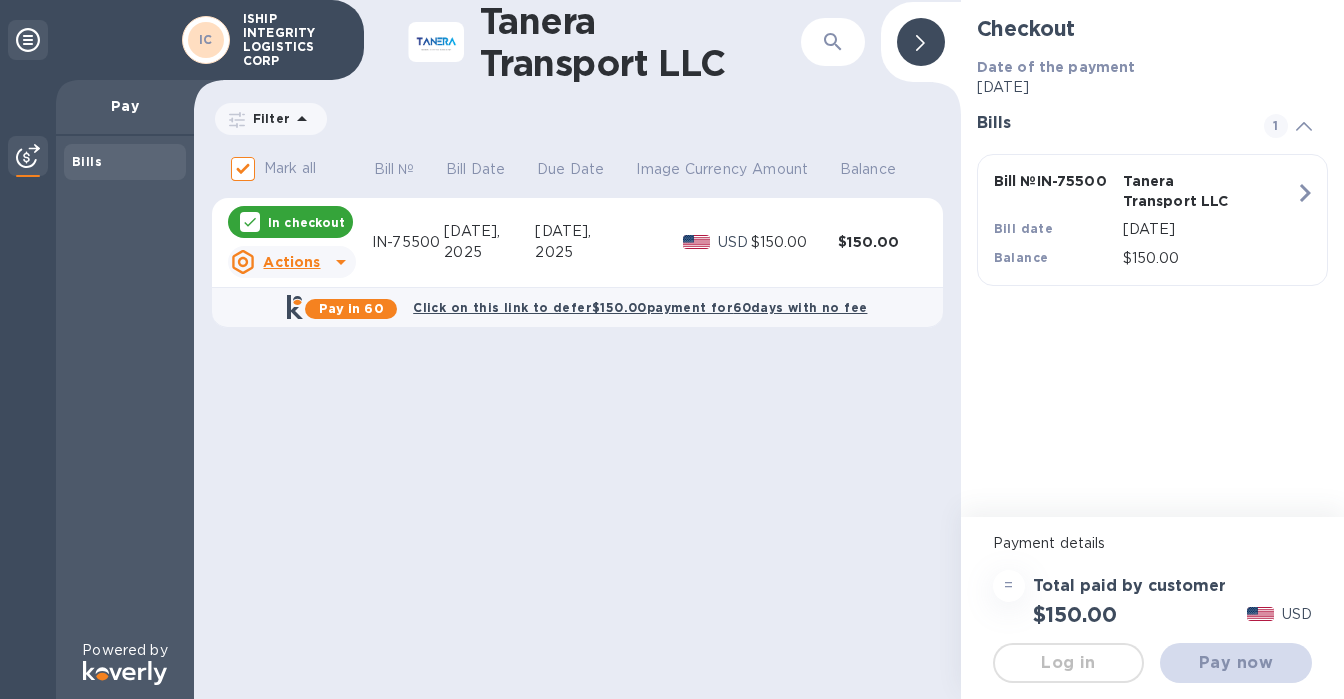 copy on "Click on this link to defer  $150.00  payment for  60  days with no fee" 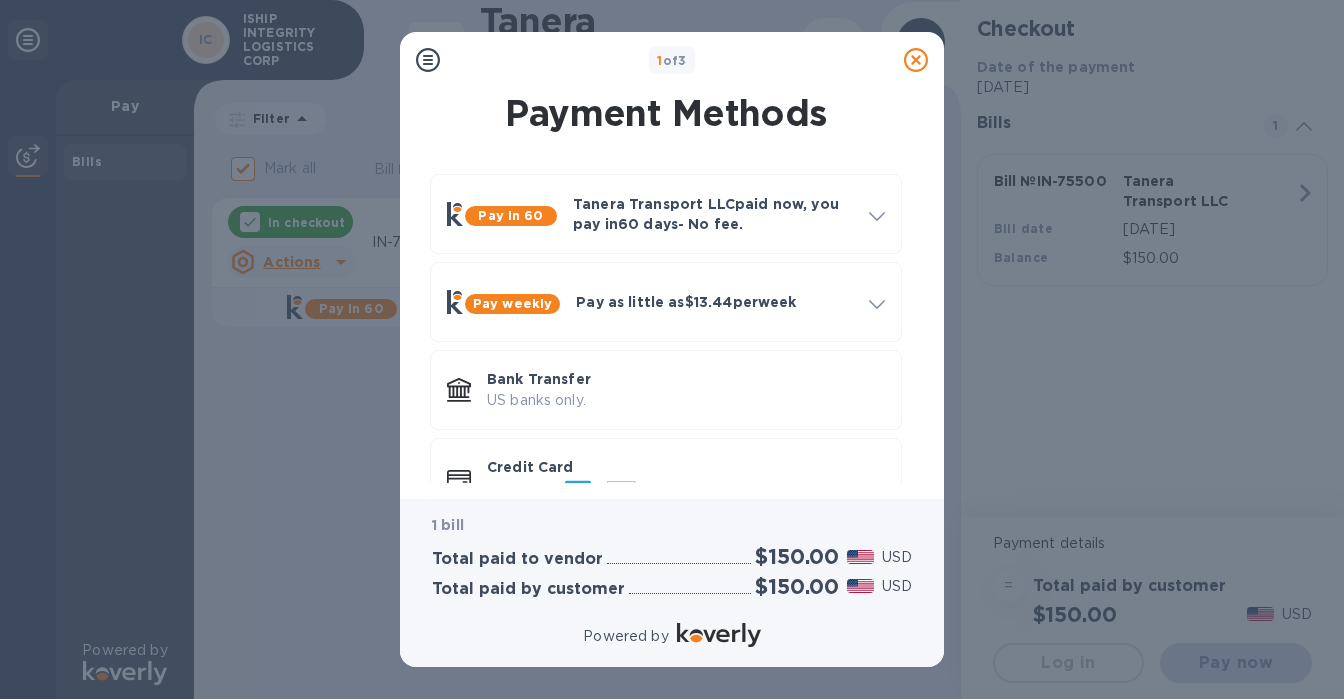 scroll, scrollTop: 0, scrollLeft: 0, axis: both 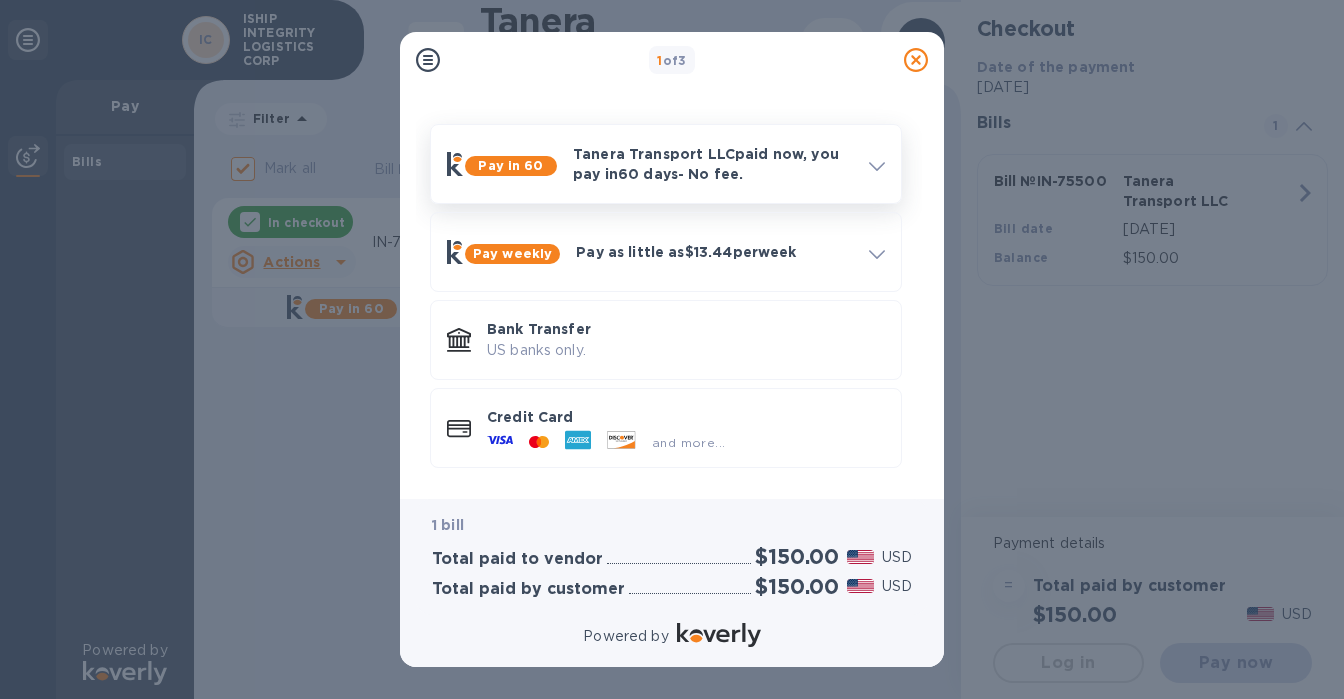 click on "Tanera Transport LLC  paid now, you pay [DATE]  - No fee." at bounding box center (713, 164) 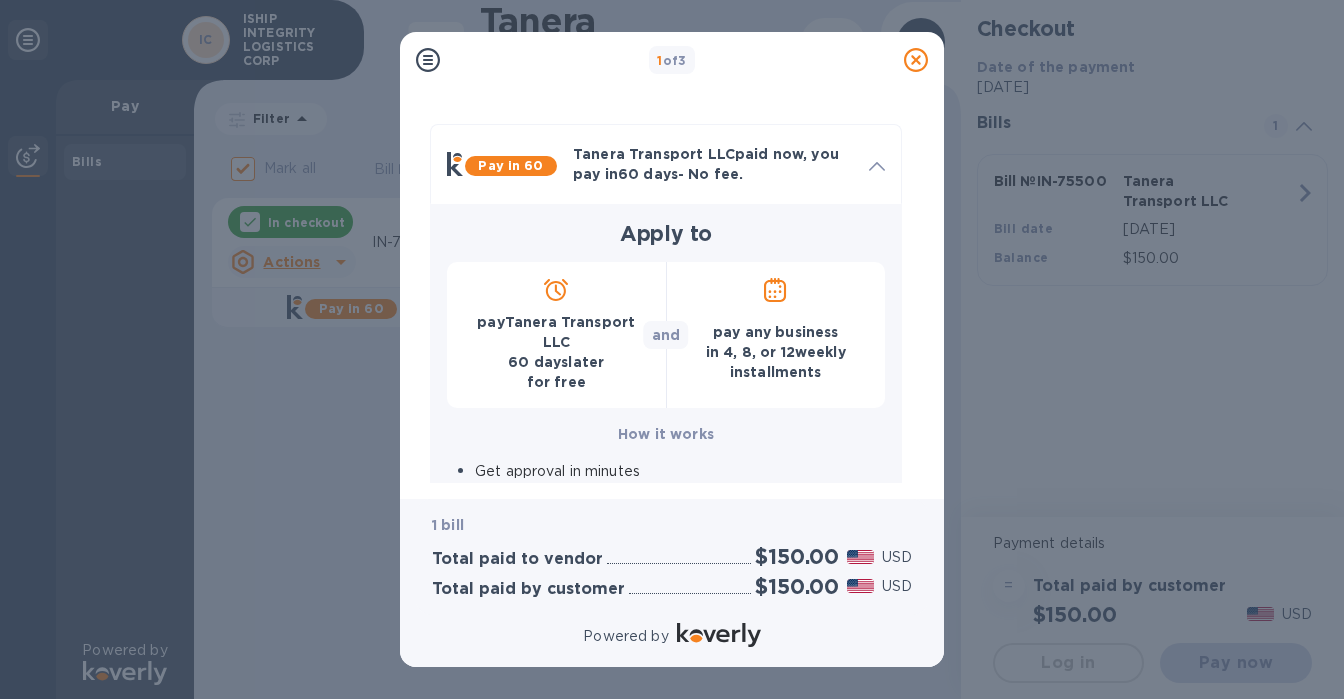 click 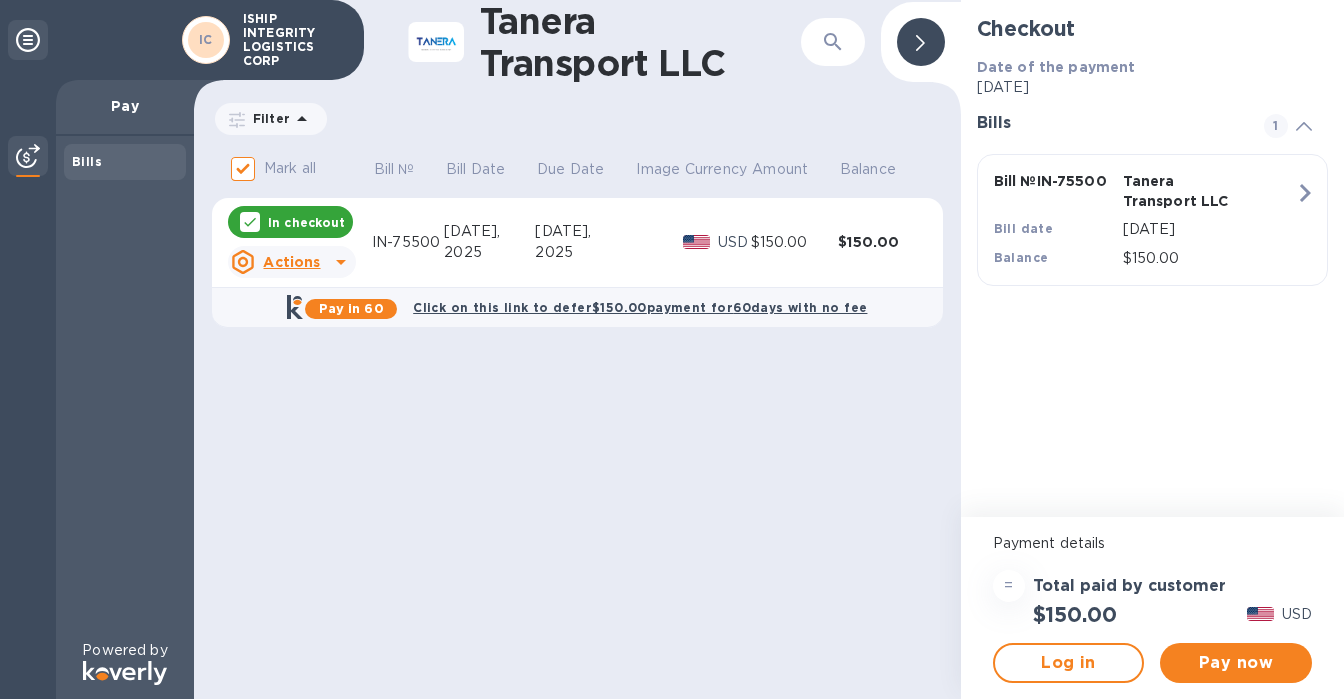 click on "In checkout" at bounding box center (306, 222) 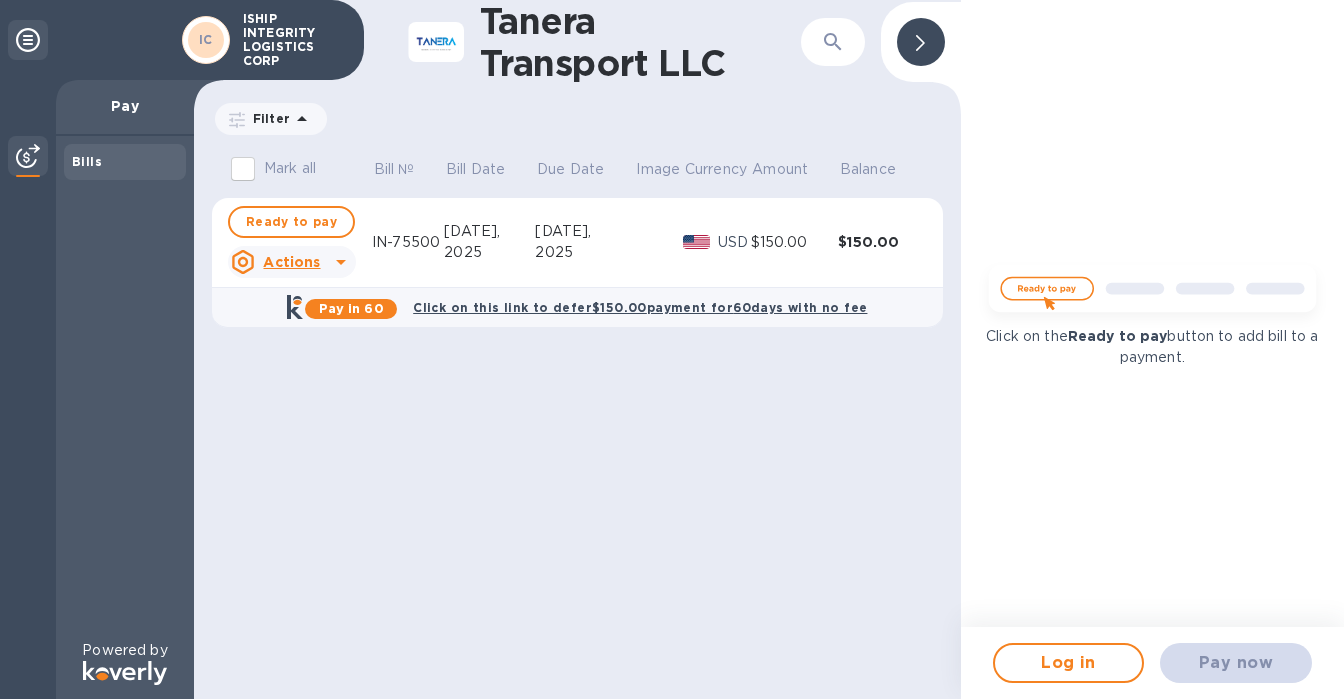 click on "Click on the  Ready to pay  button to add bill to a payment." at bounding box center [1152, 313] 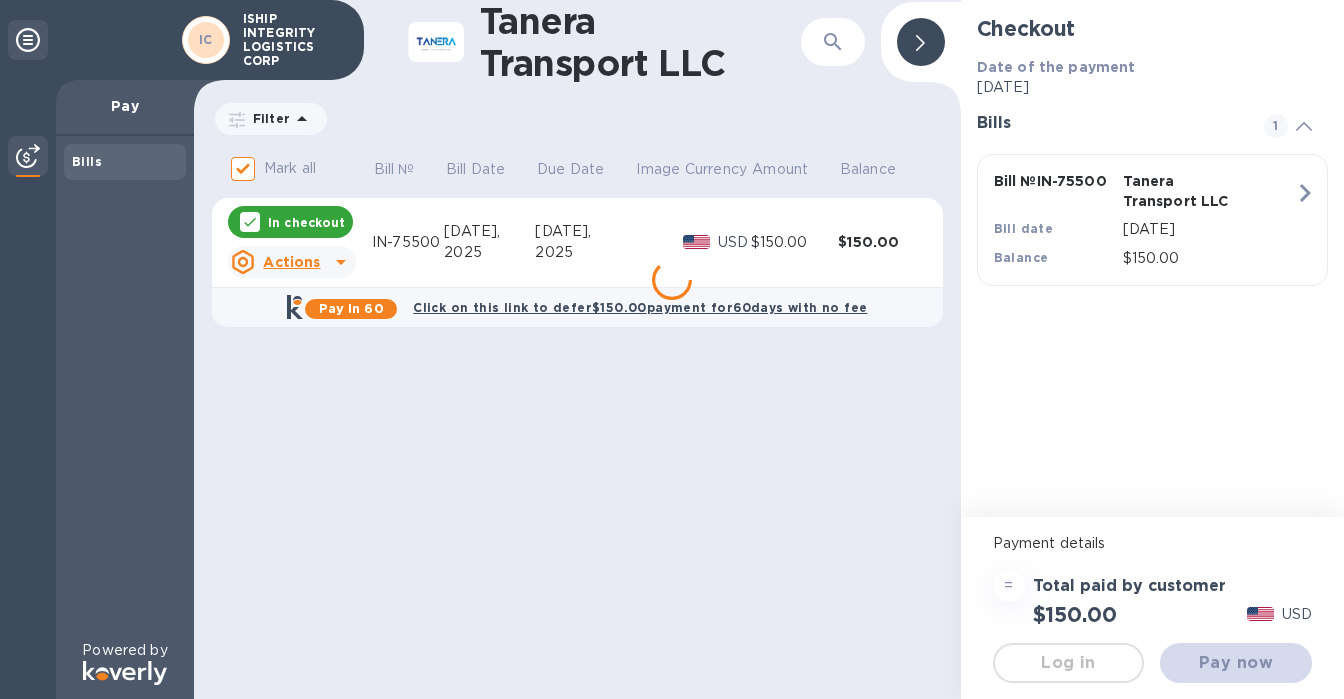 scroll, scrollTop: 0, scrollLeft: 0, axis: both 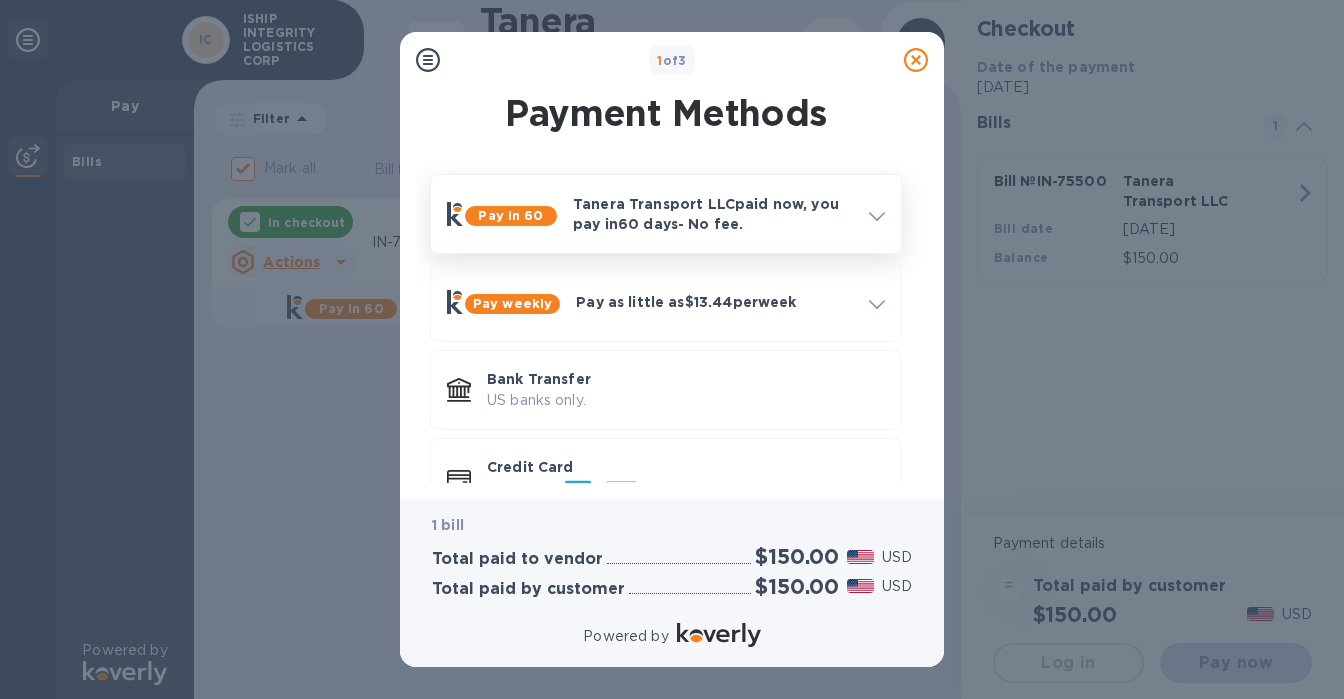 click on "Tanera Transport LLC  paid now, you pay [DATE]  - No fee." at bounding box center (713, 214) 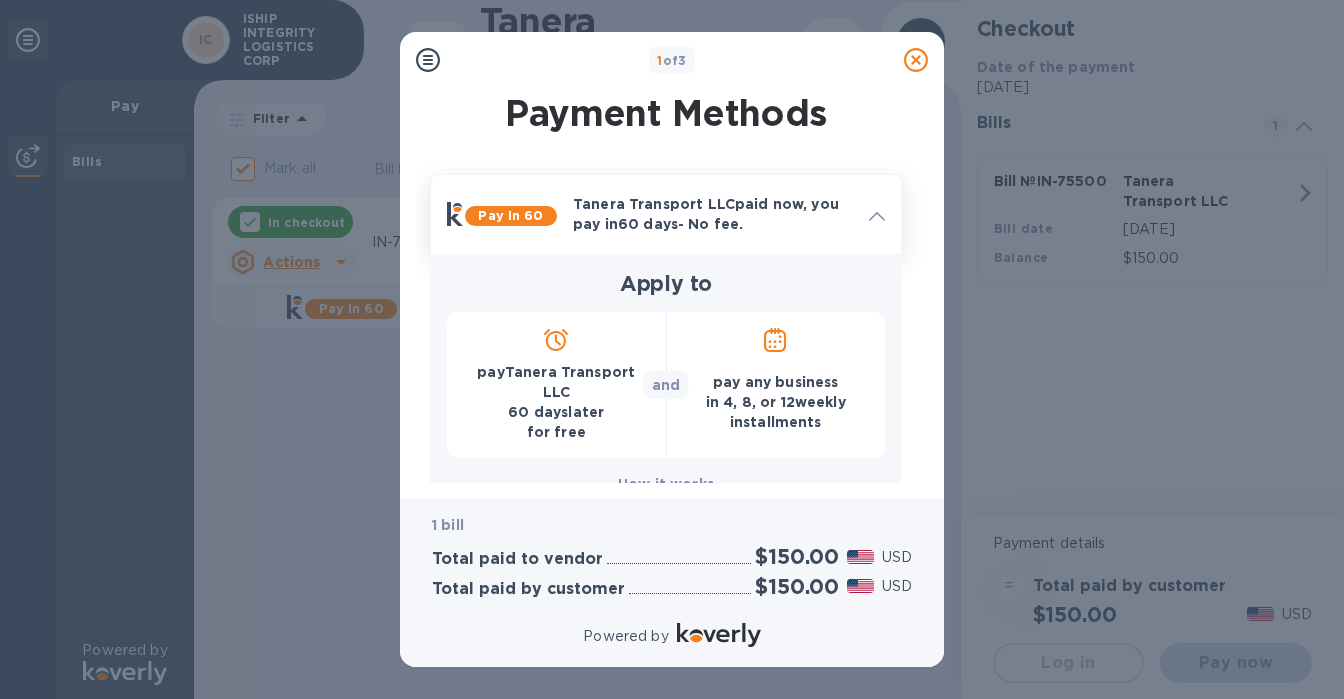click on "Tanera Transport LLC  paid now, you pay [DATE]  - No fee." at bounding box center [713, 214] 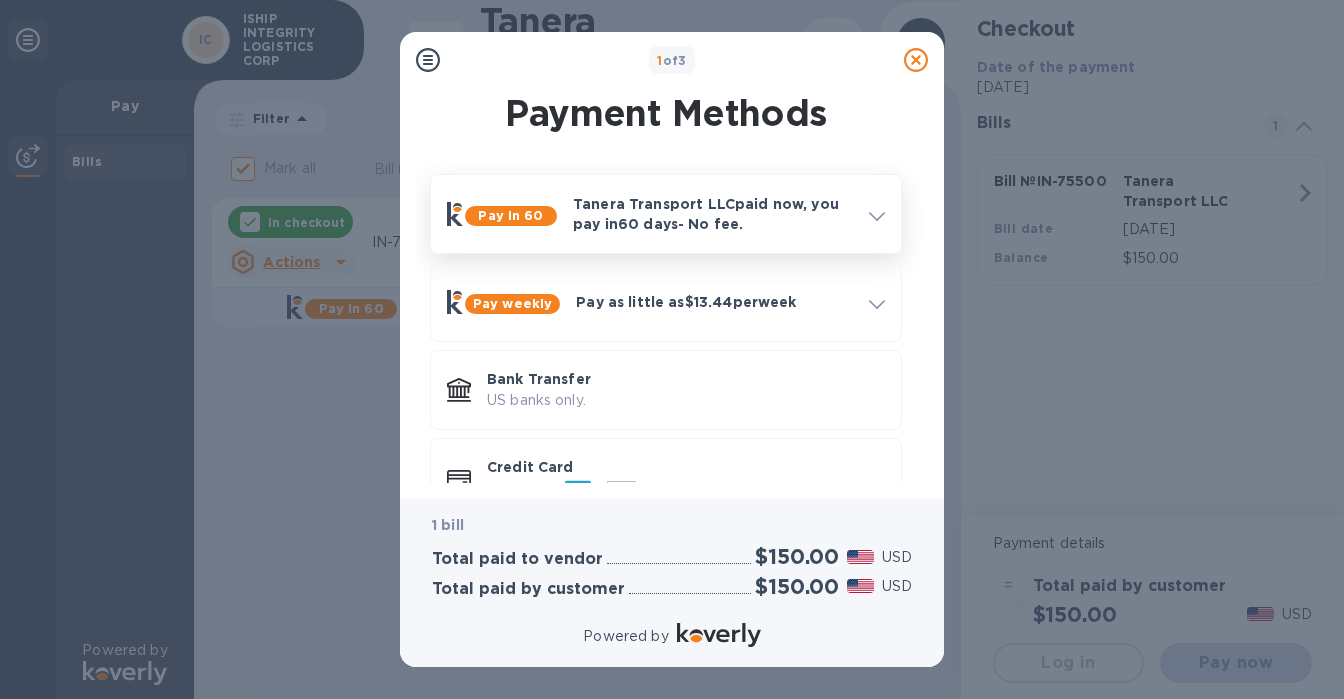 click on "Tanera Transport LLC  paid now, you pay [DATE]  - No fee." at bounding box center [713, 214] 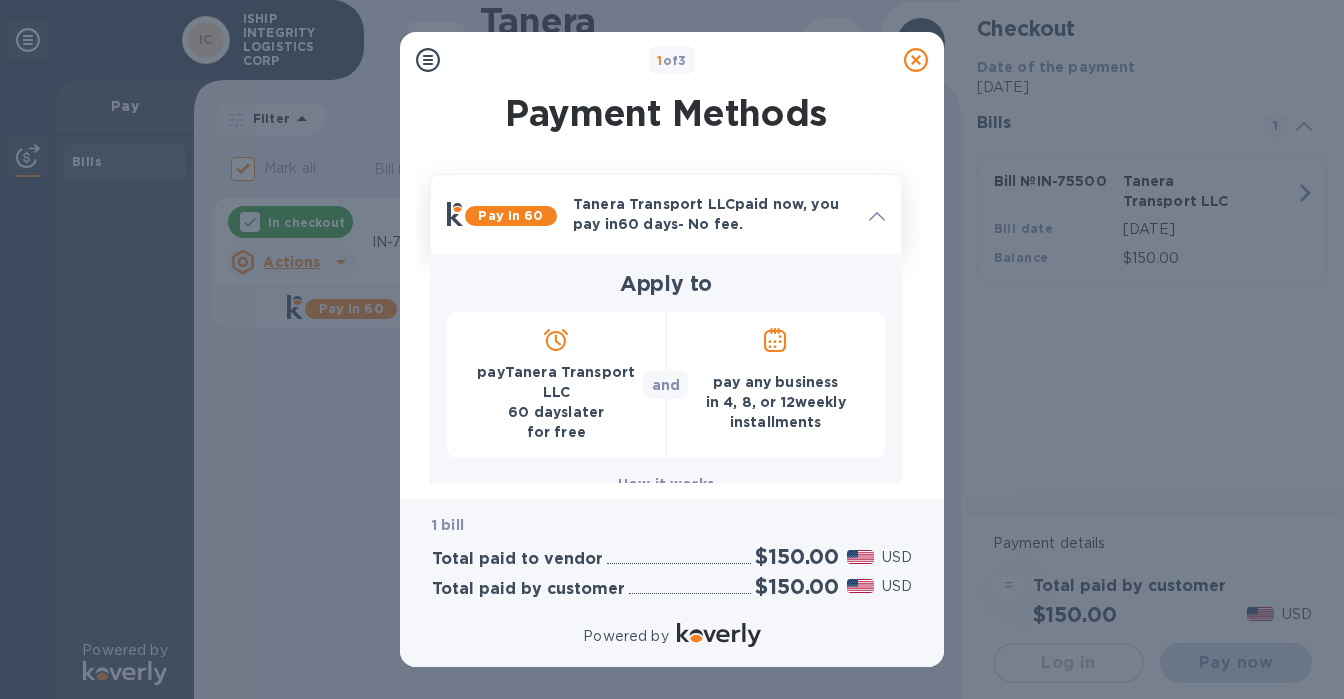 click on "Tanera Transport LLC  paid now, you pay [DATE]  - No fee." at bounding box center [713, 214] 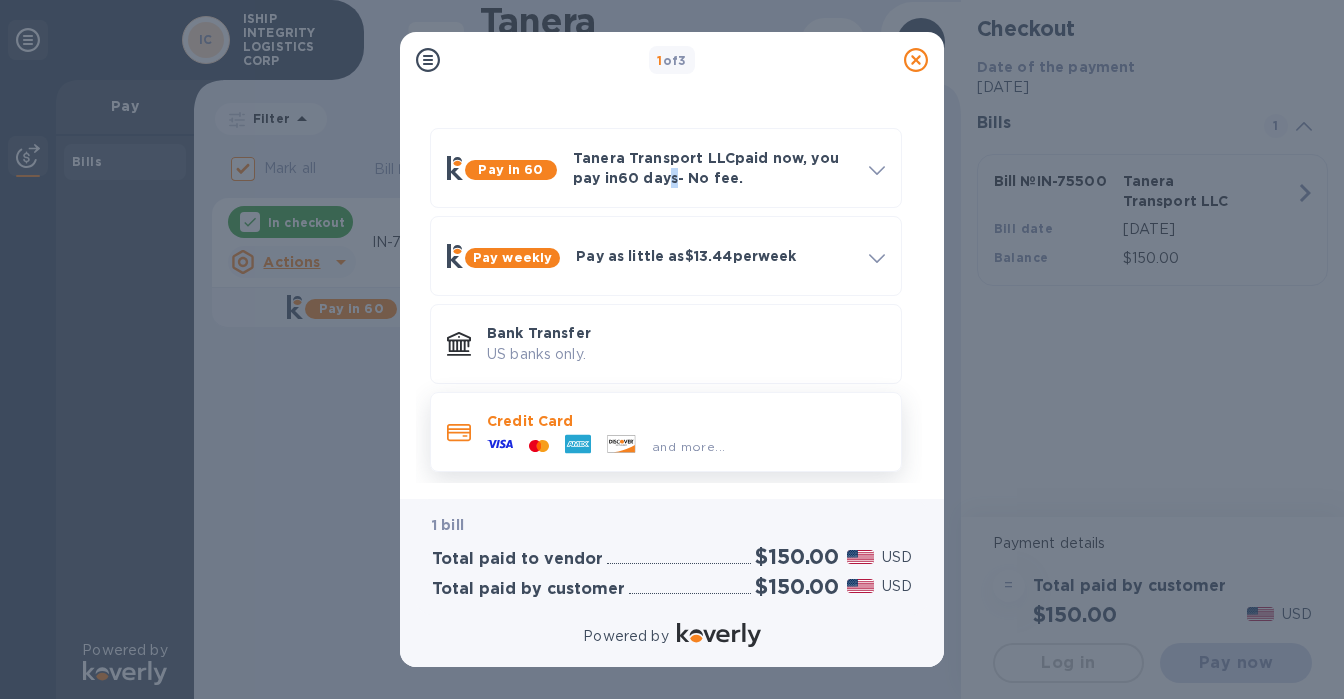 scroll, scrollTop: 50, scrollLeft: 0, axis: vertical 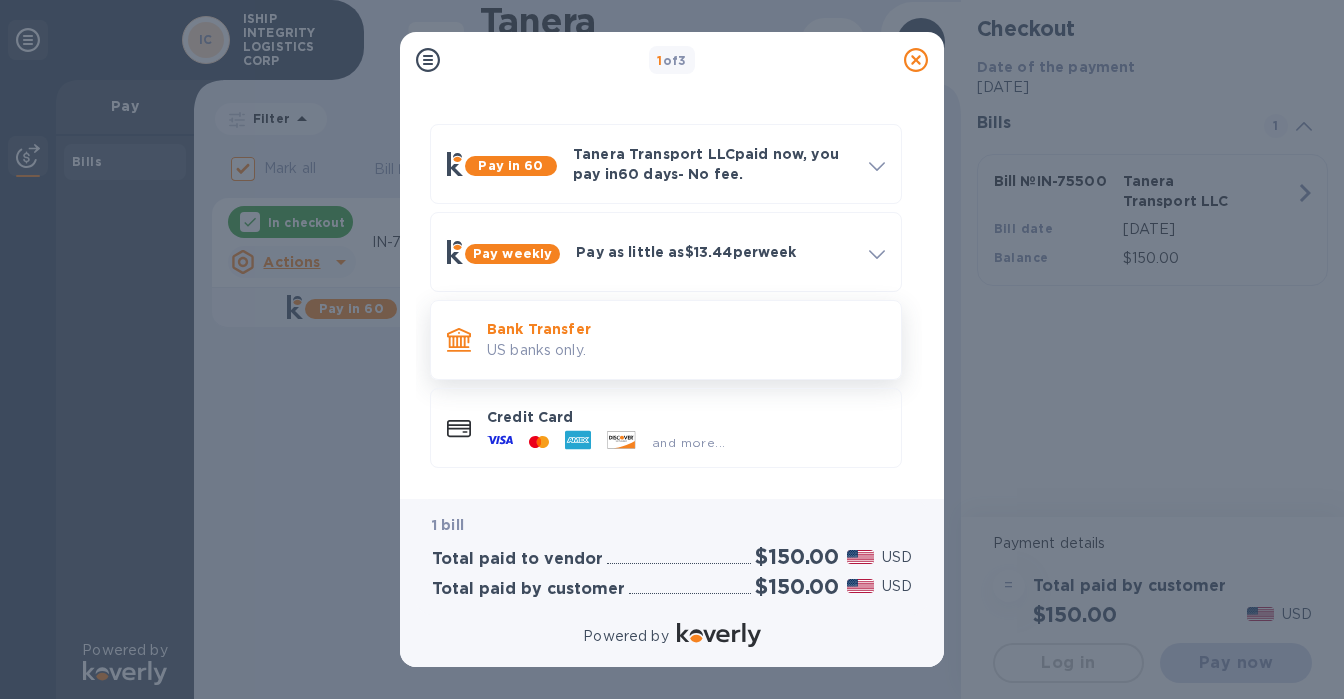 click on "US banks only." at bounding box center [686, 350] 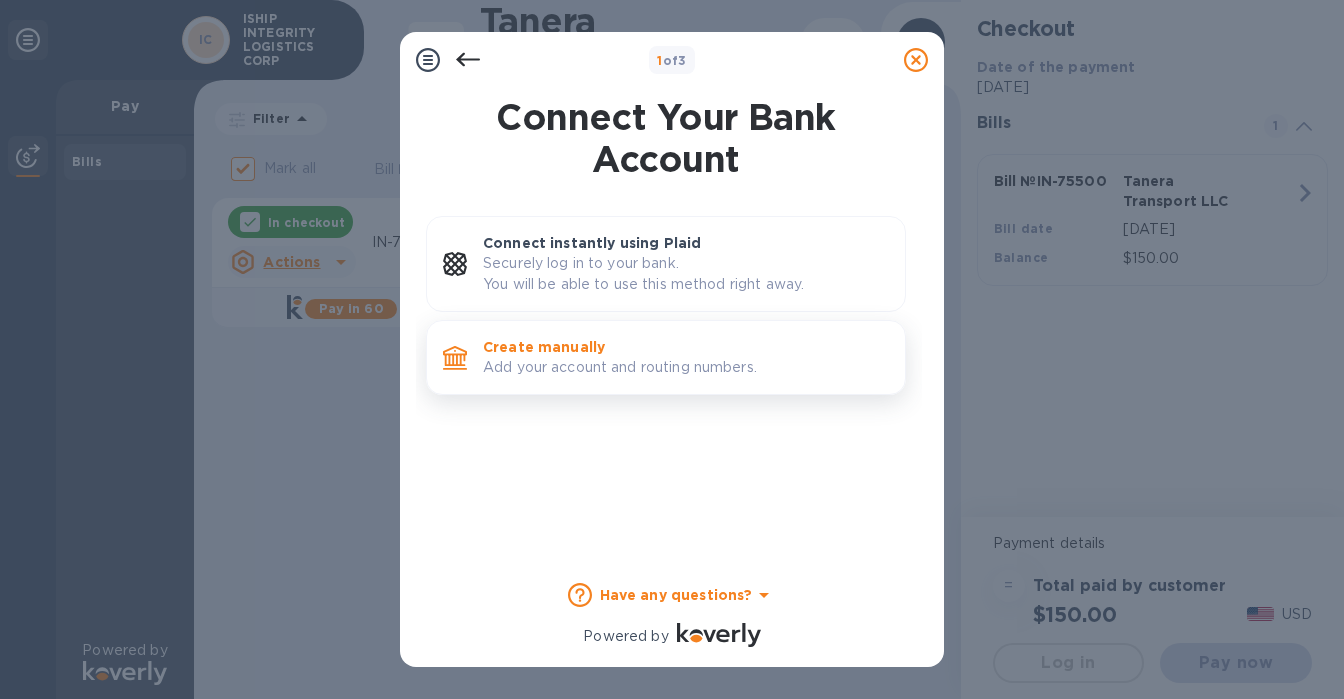 click on "Add your account and routing numbers." at bounding box center [686, 367] 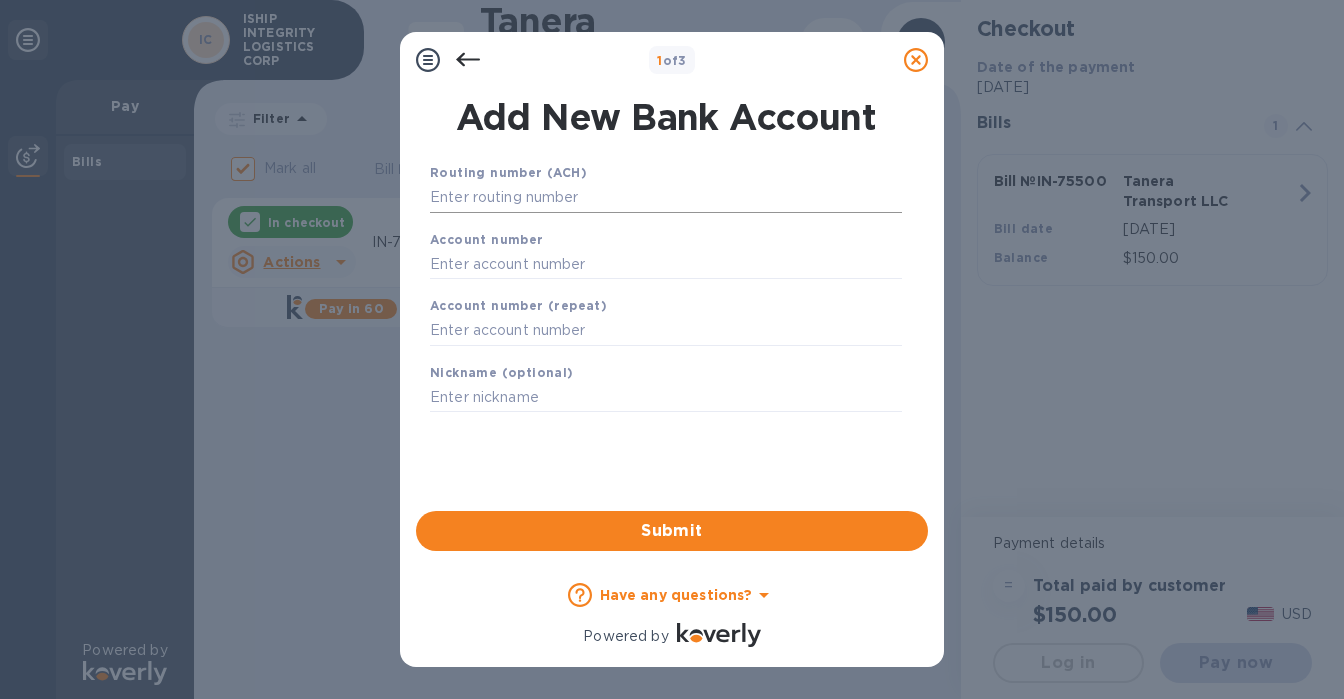click at bounding box center [666, 198] 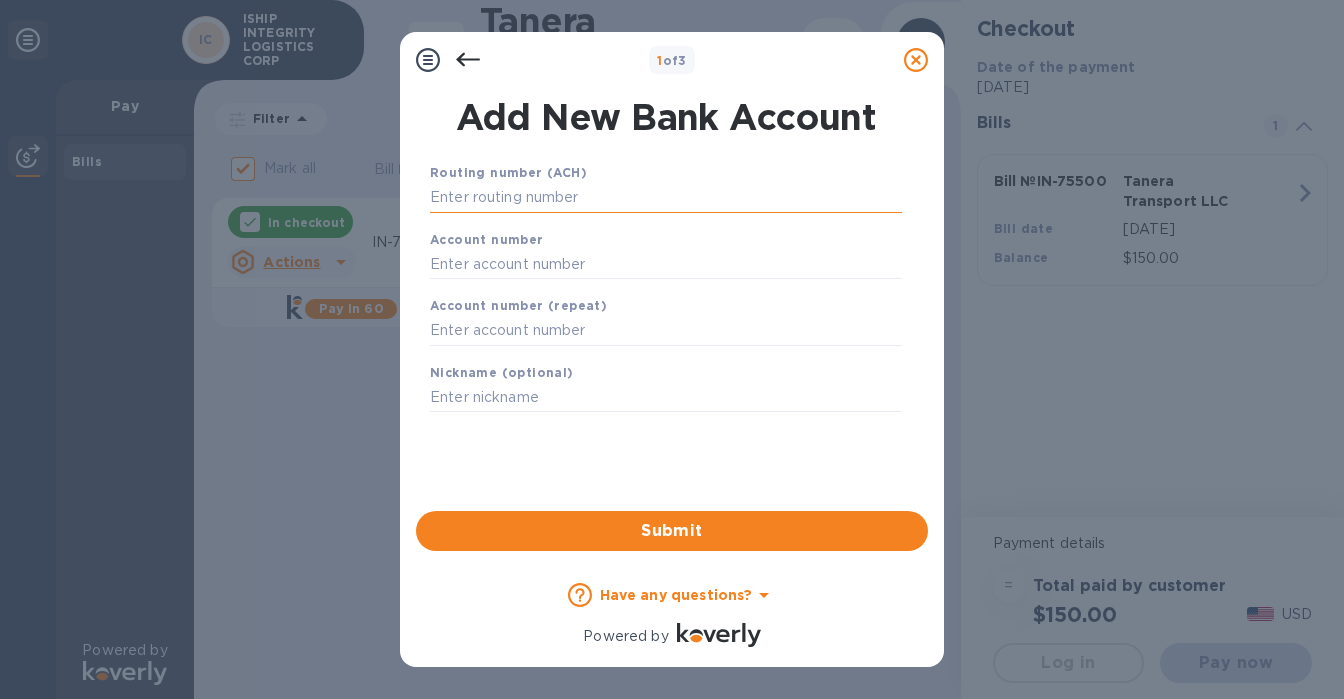 click at bounding box center [666, 198] 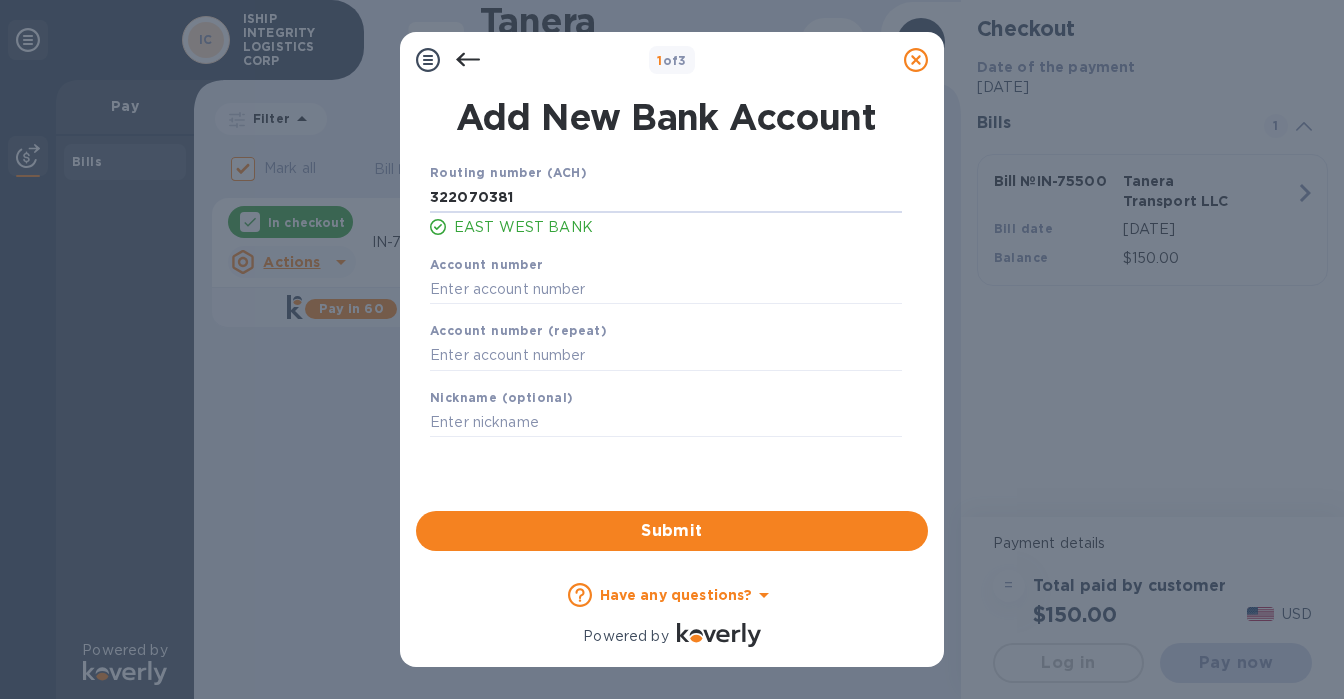 type on "322070381" 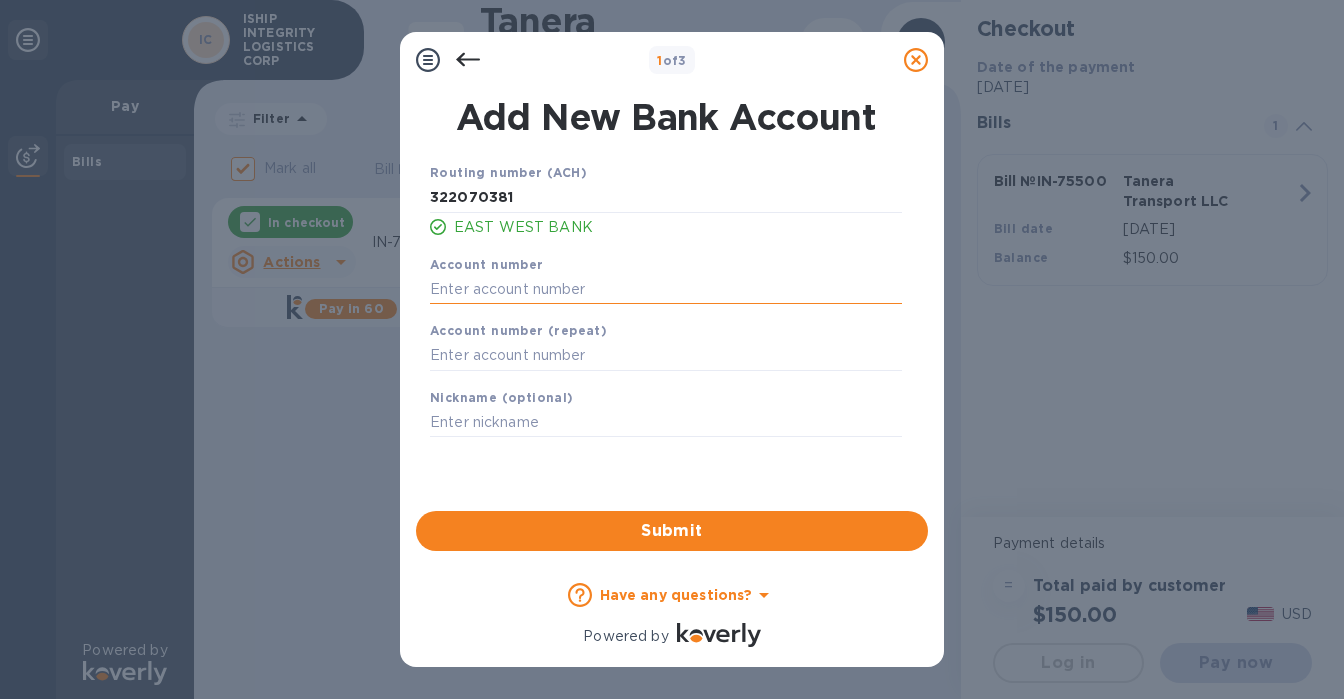 paste on "8029011957" 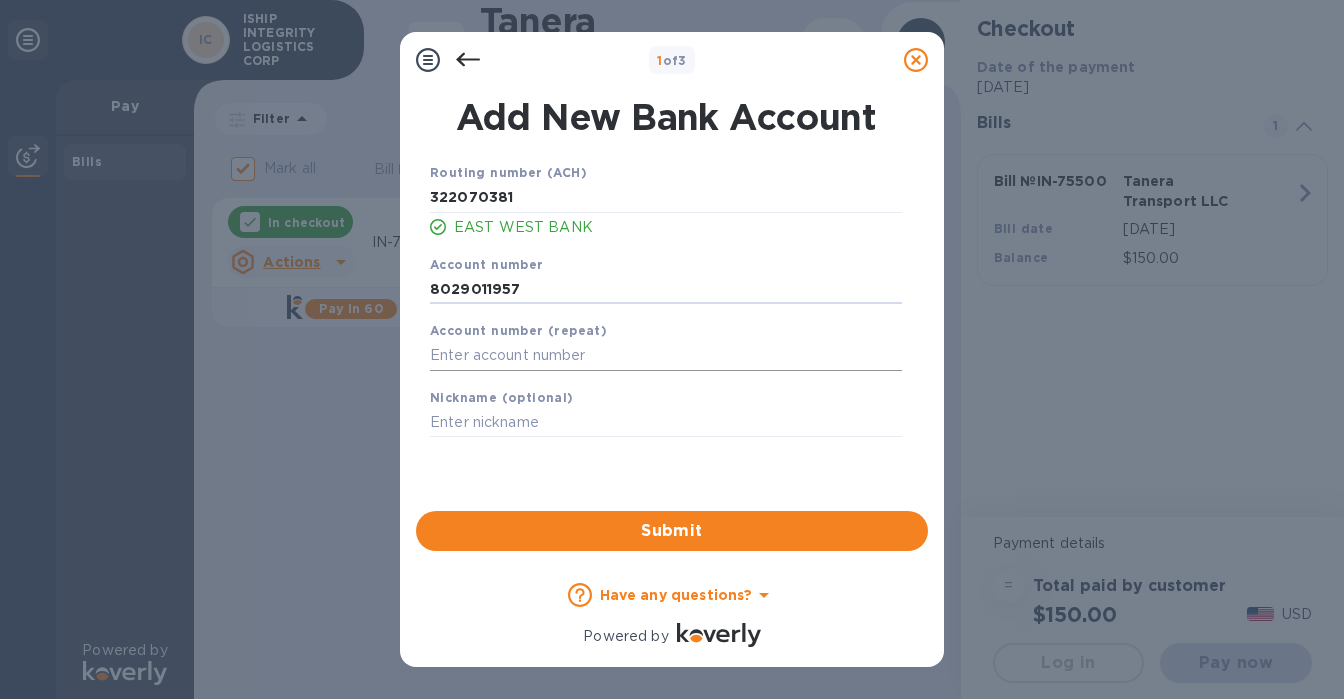 type on "8029011957" 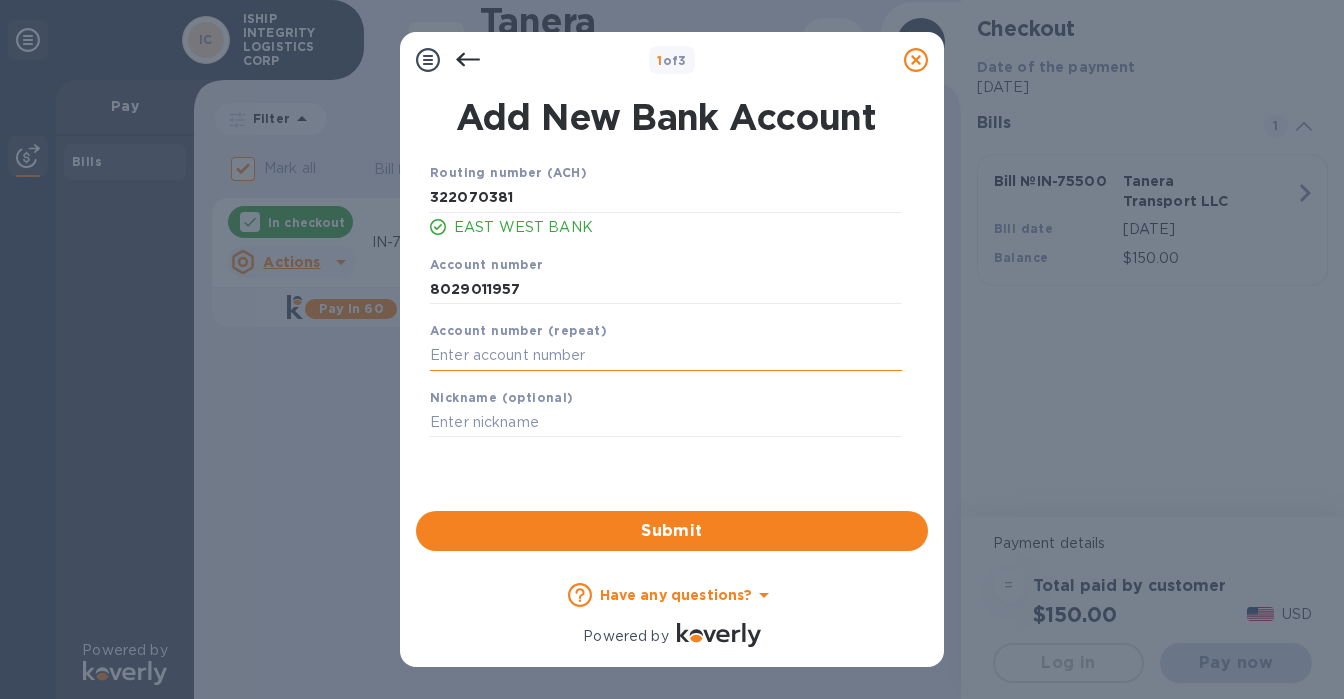 paste on "8029011957" 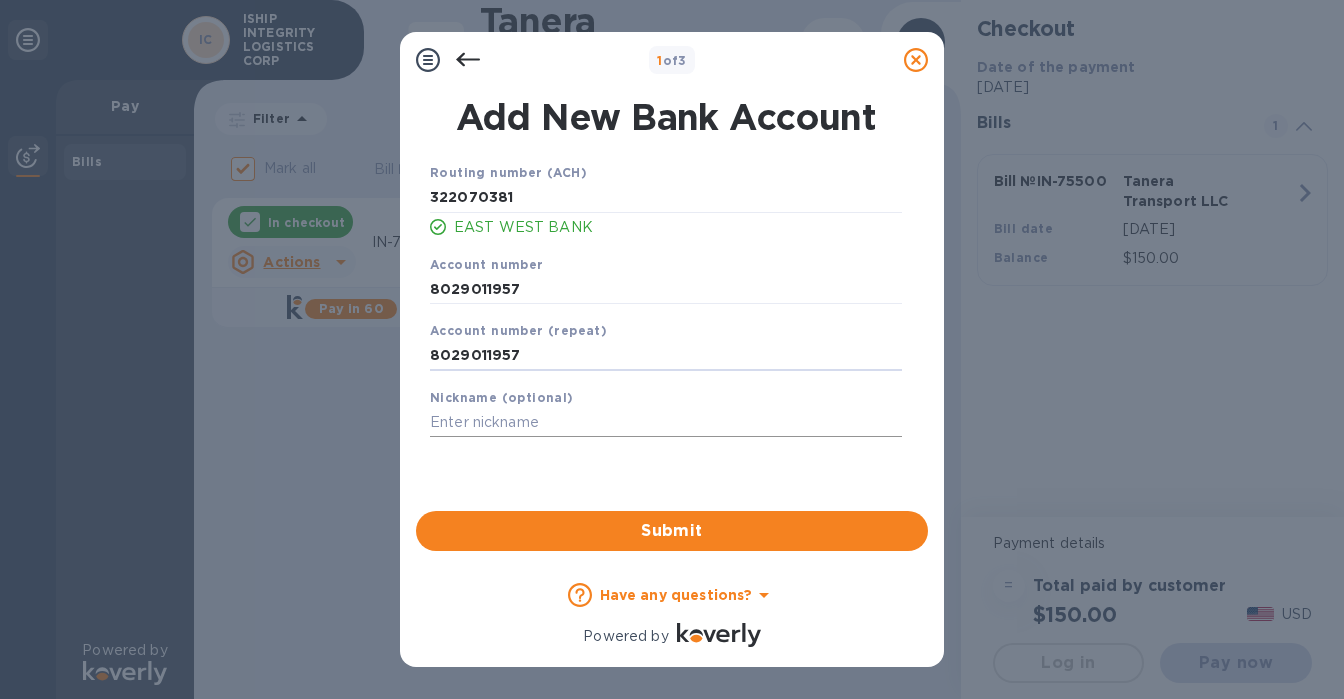 type on "8029011957" 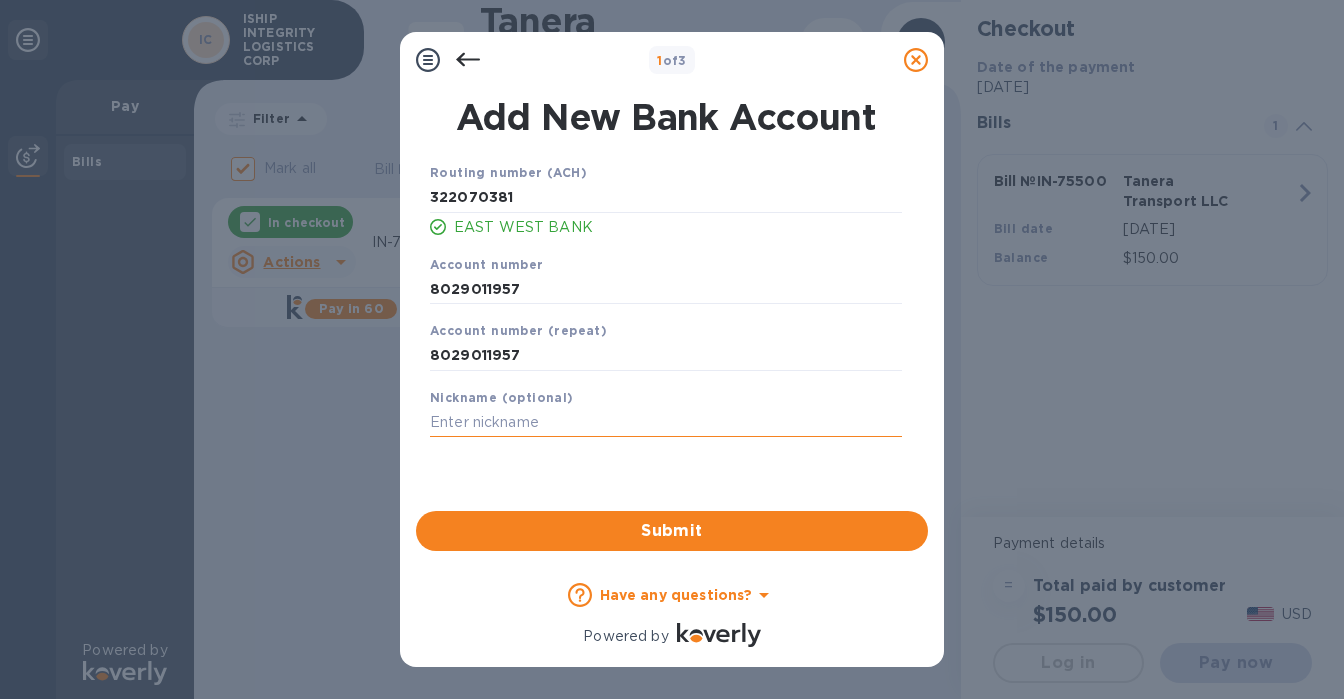 click at bounding box center [666, 423] 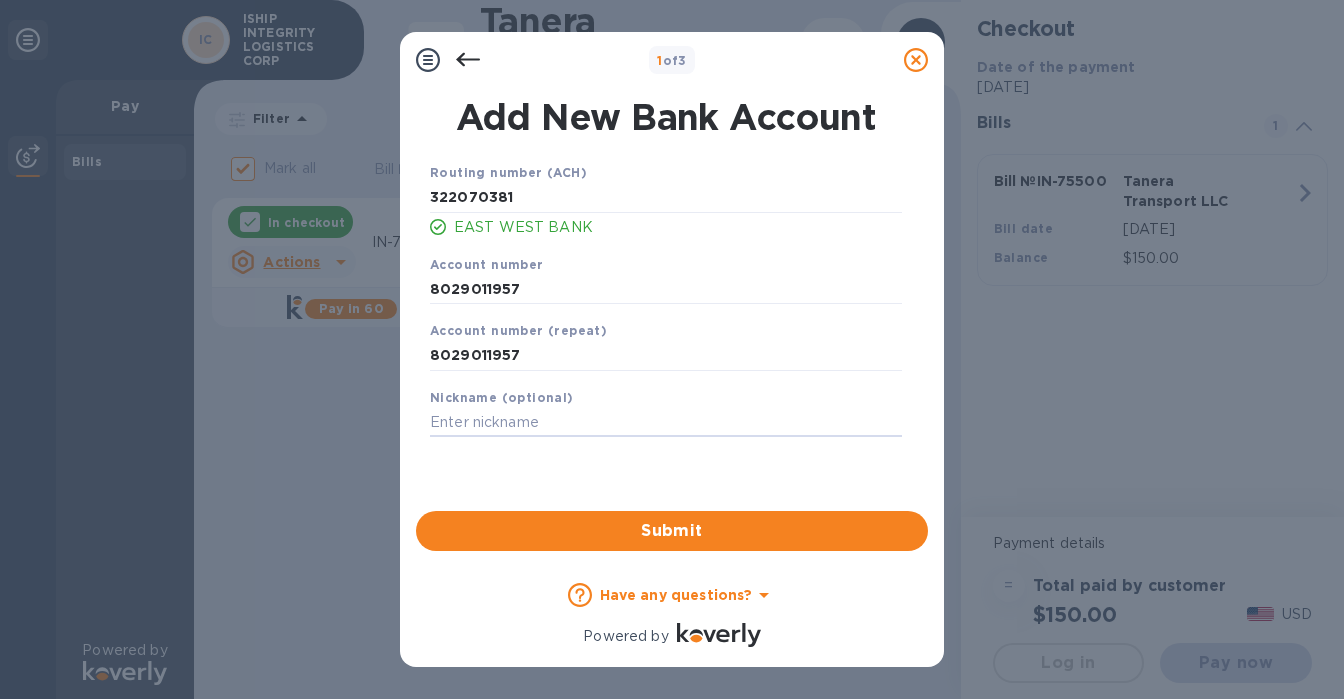 click on "Submit" at bounding box center [672, 531] 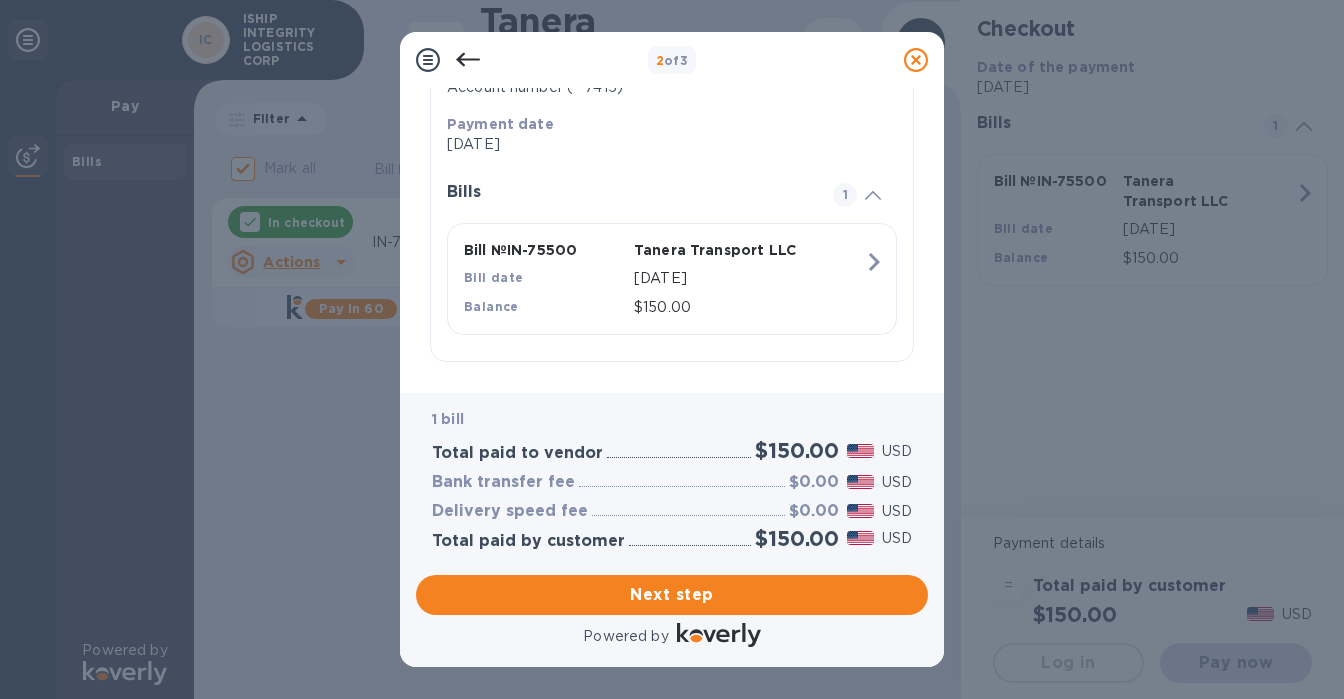 scroll, scrollTop: 390, scrollLeft: 0, axis: vertical 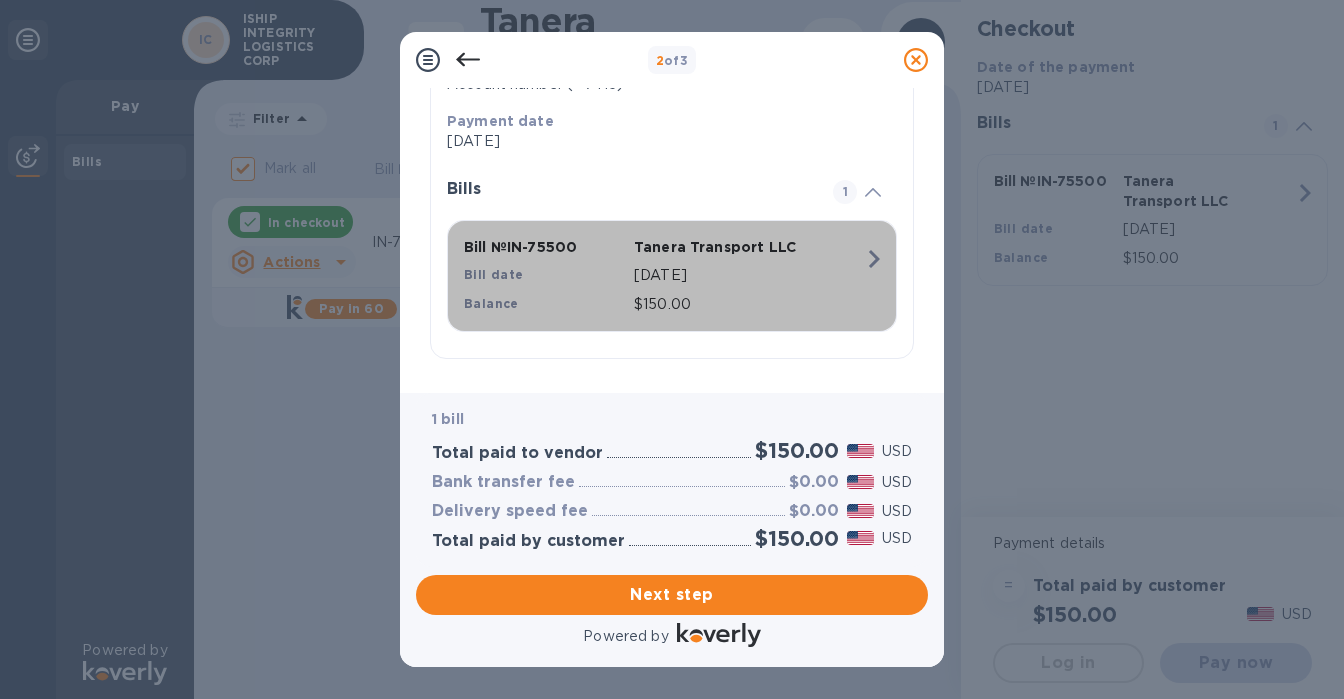 click 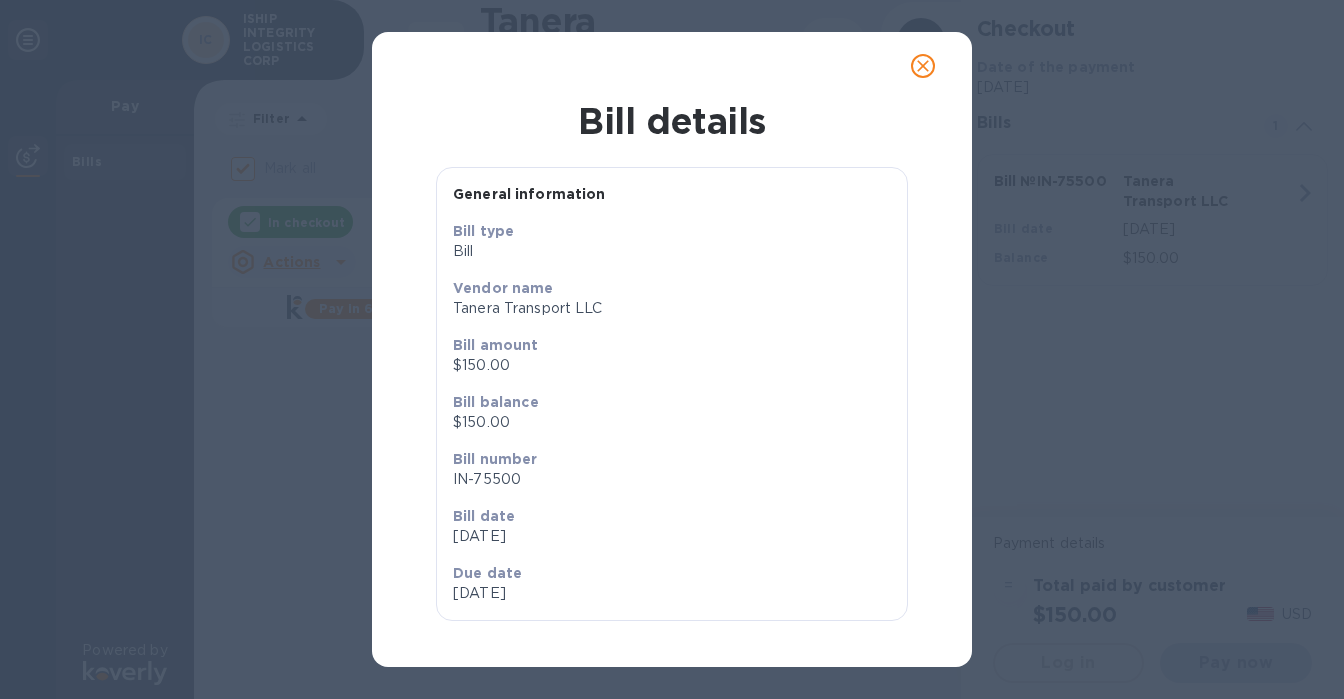 scroll, scrollTop: 12, scrollLeft: 0, axis: vertical 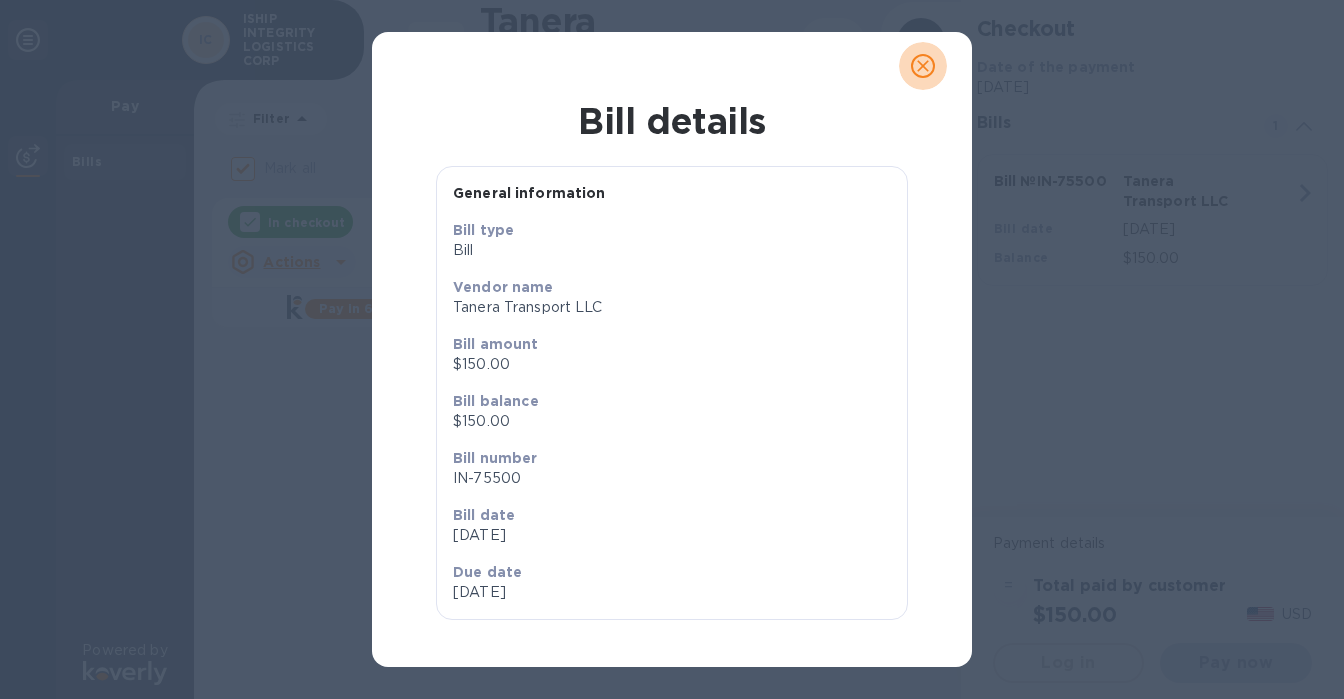 click 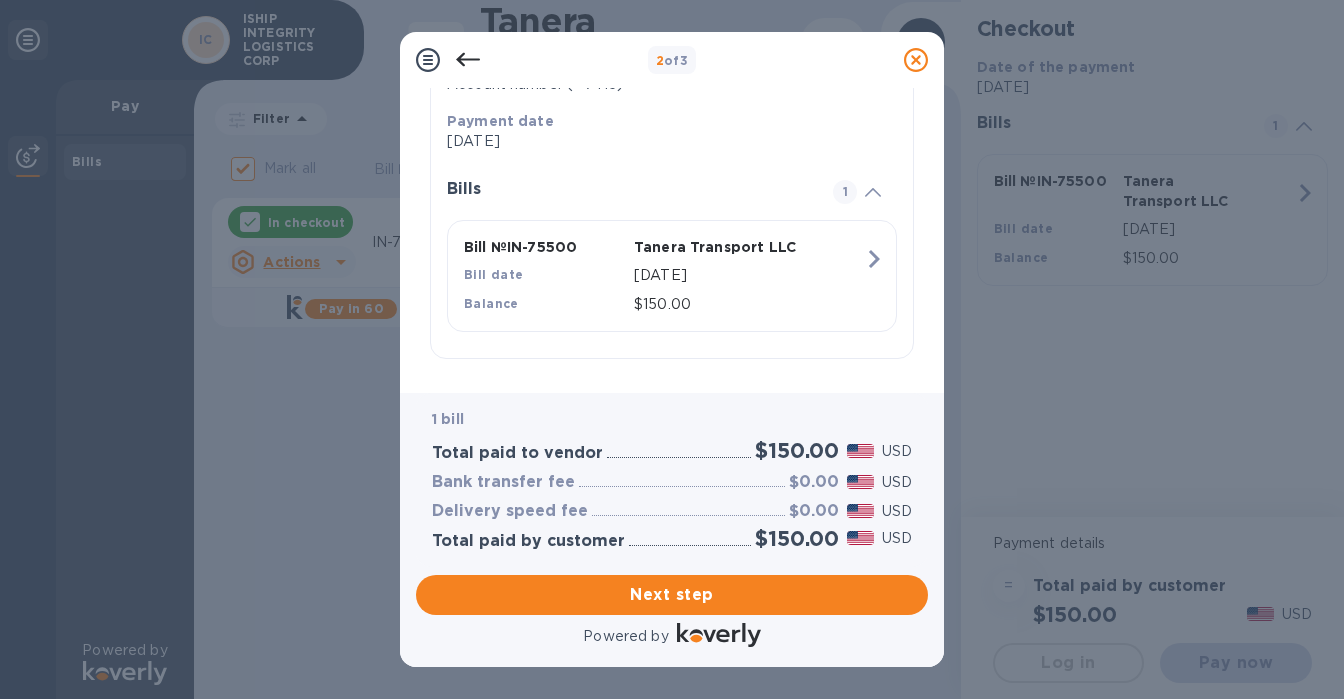 scroll, scrollTop: 391, scrollLeft: 0, axis: vertical 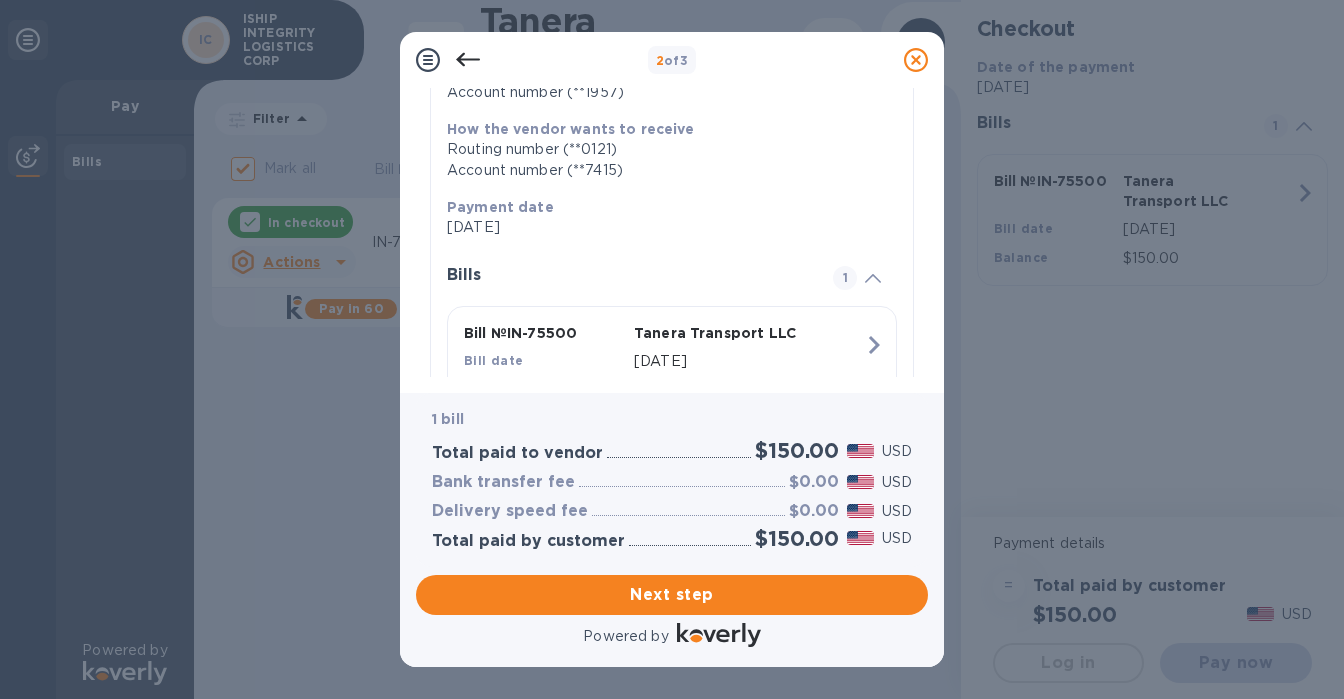 drag, startPoint x: 708, startPoint y: 601, endPoint x: 623, endPoint y: 433, distance: 188.27905 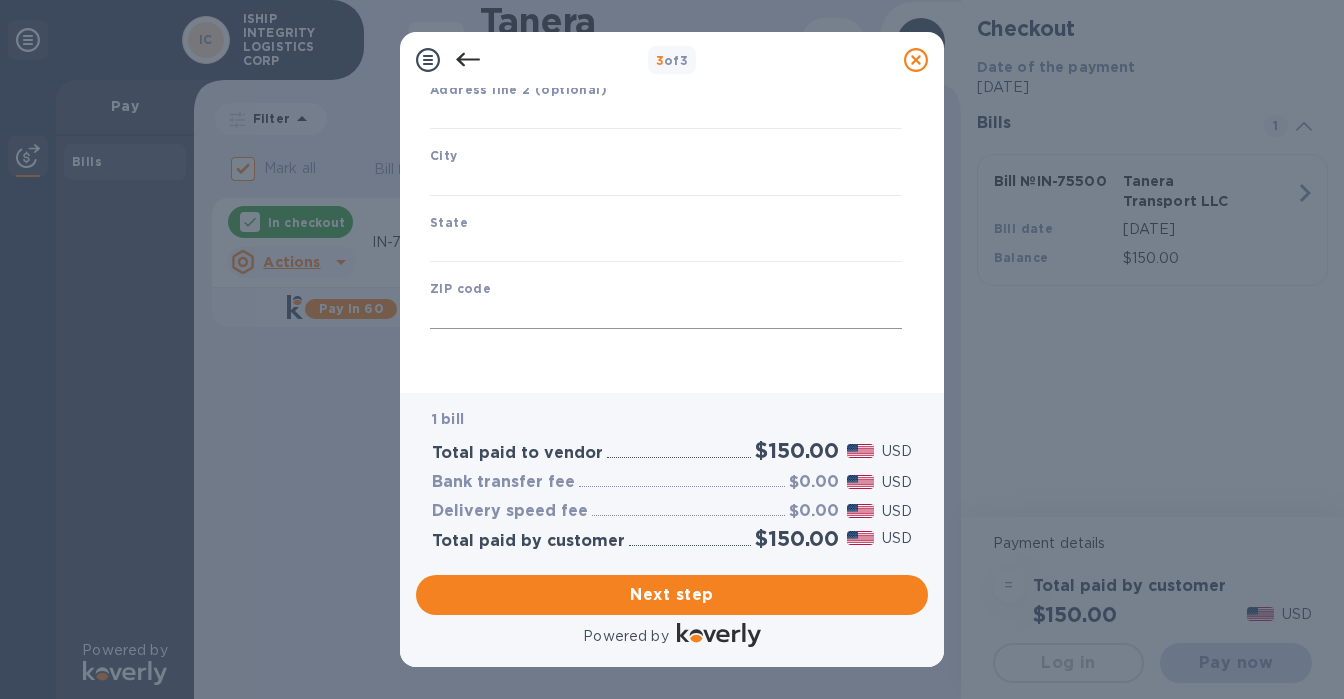 type on "[GEOGRAPHIC_DATA]" 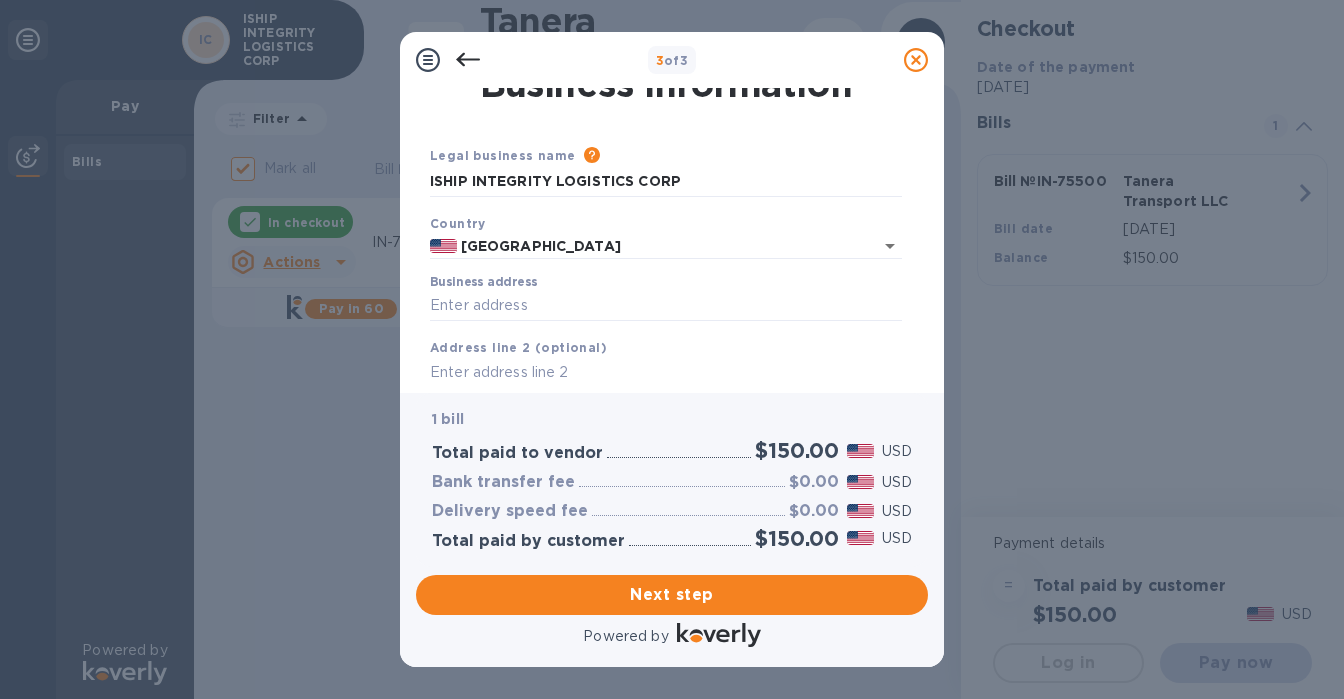 scroll, scrollTop: 0, scrollLeft: 0, axis: both 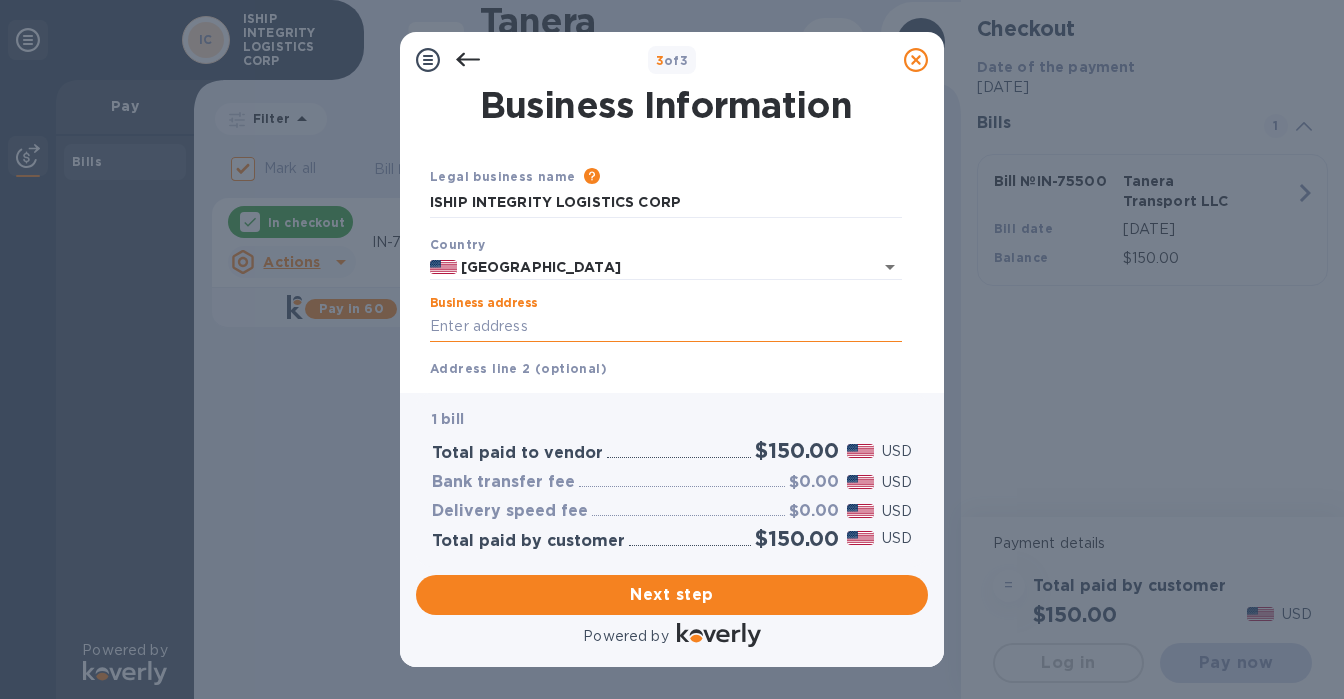click on "Business address" at bounding box center (666, 327) 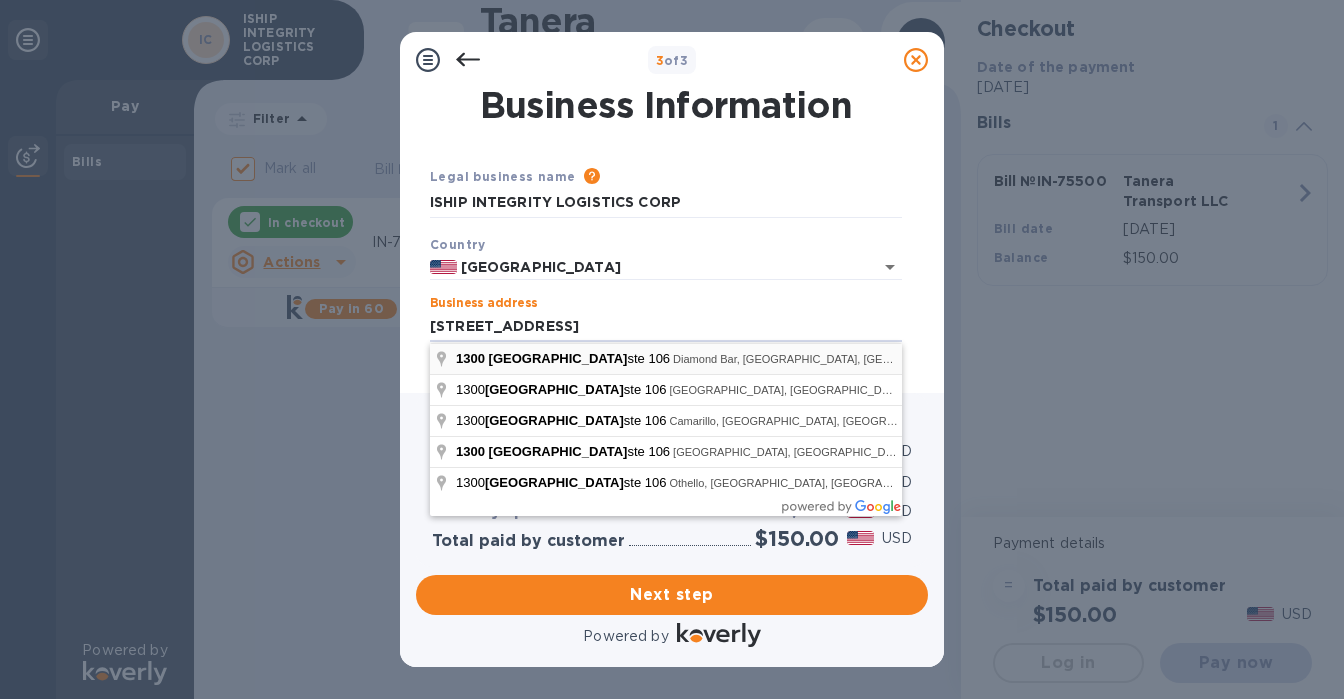 type on "[STREET_ADDRESS]" 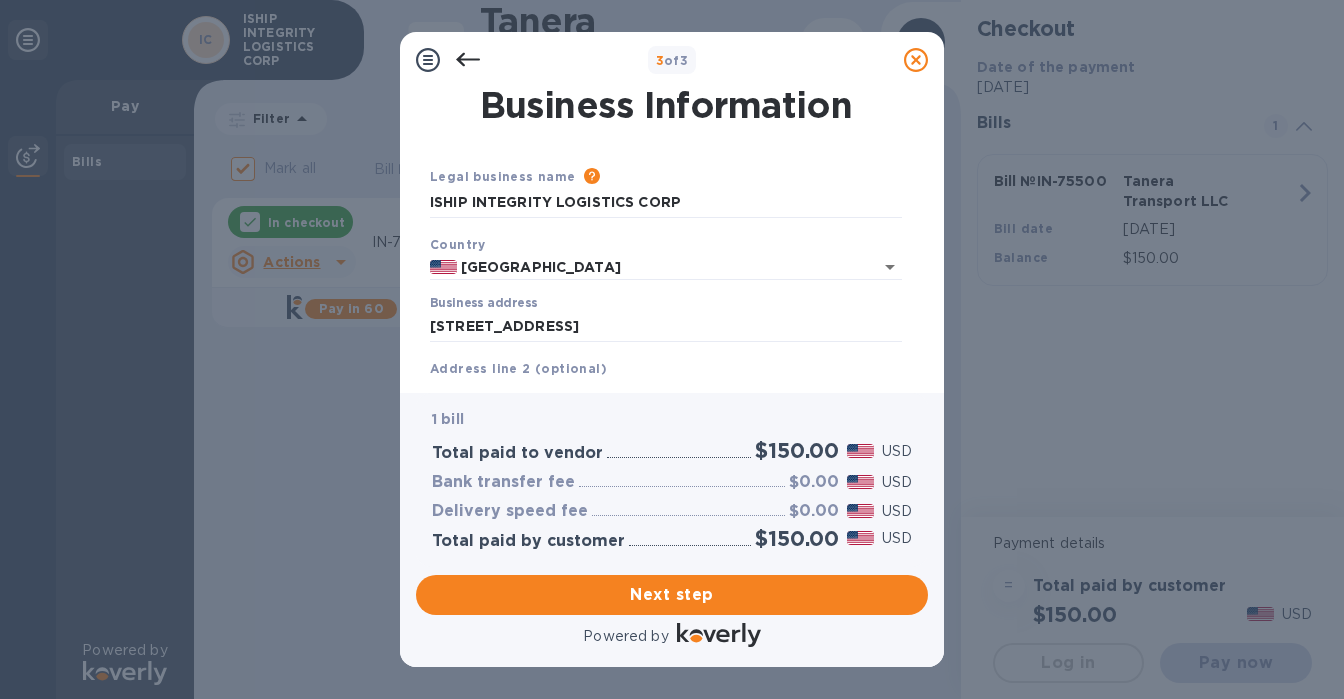 type on "Diamond Bar" 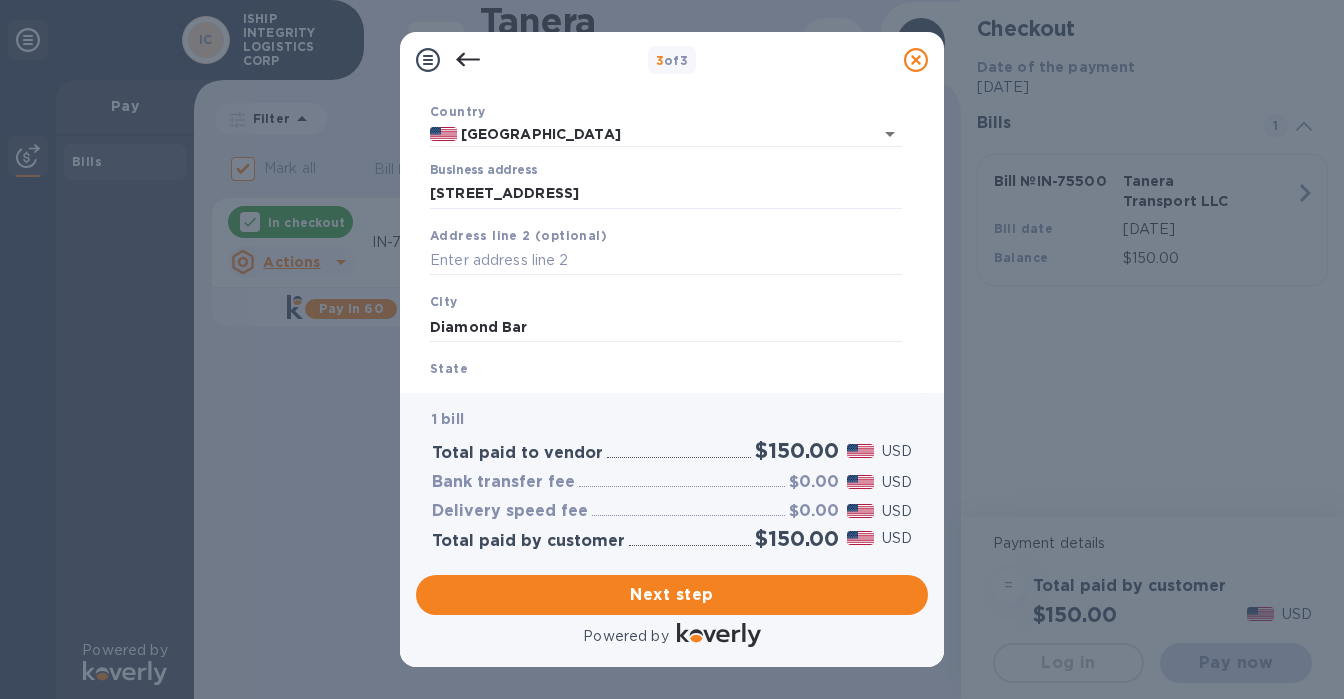 scroll, scrollTop: 130, scrollLeft: 0, axis: vertical 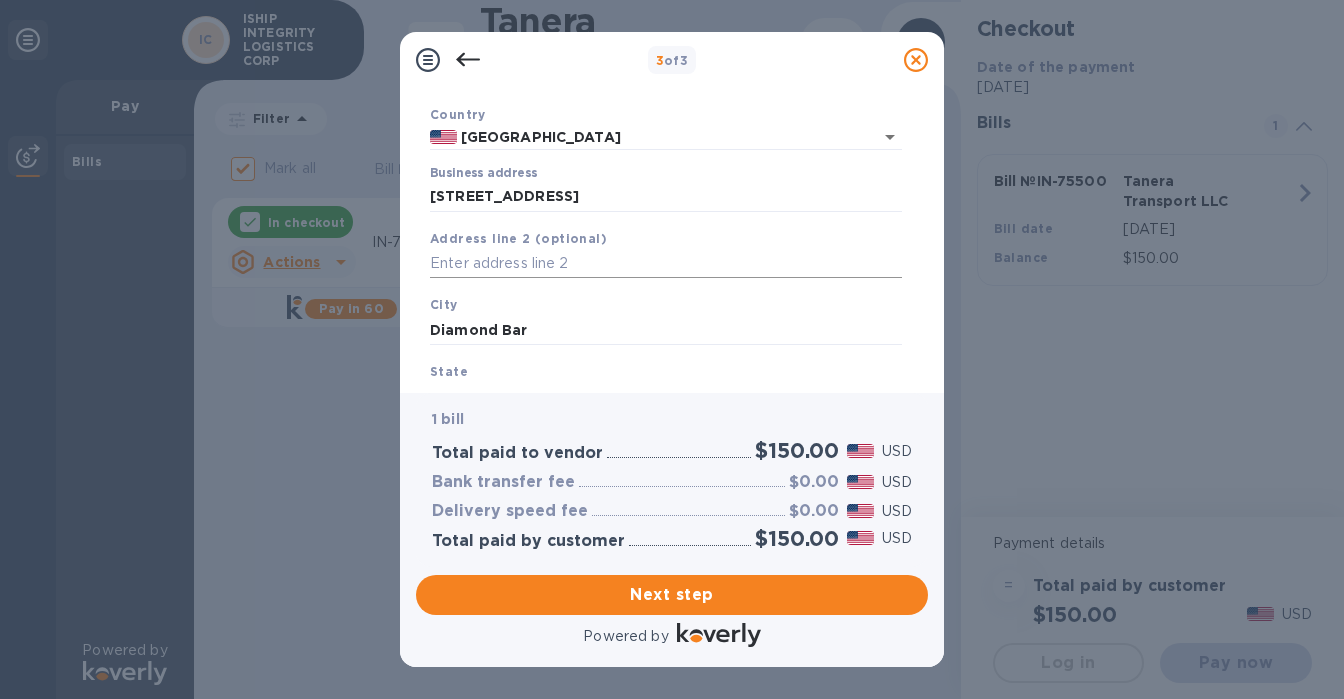 click at bounding box center (666, 264) 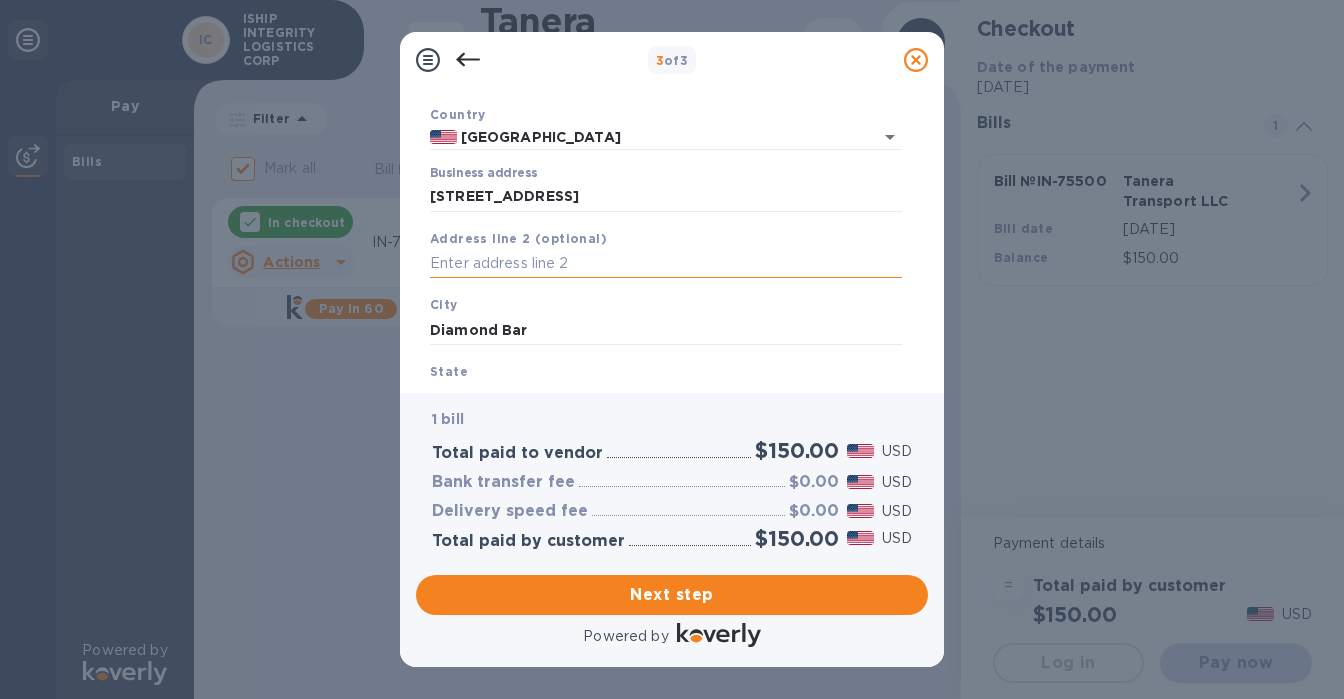 type on "s" 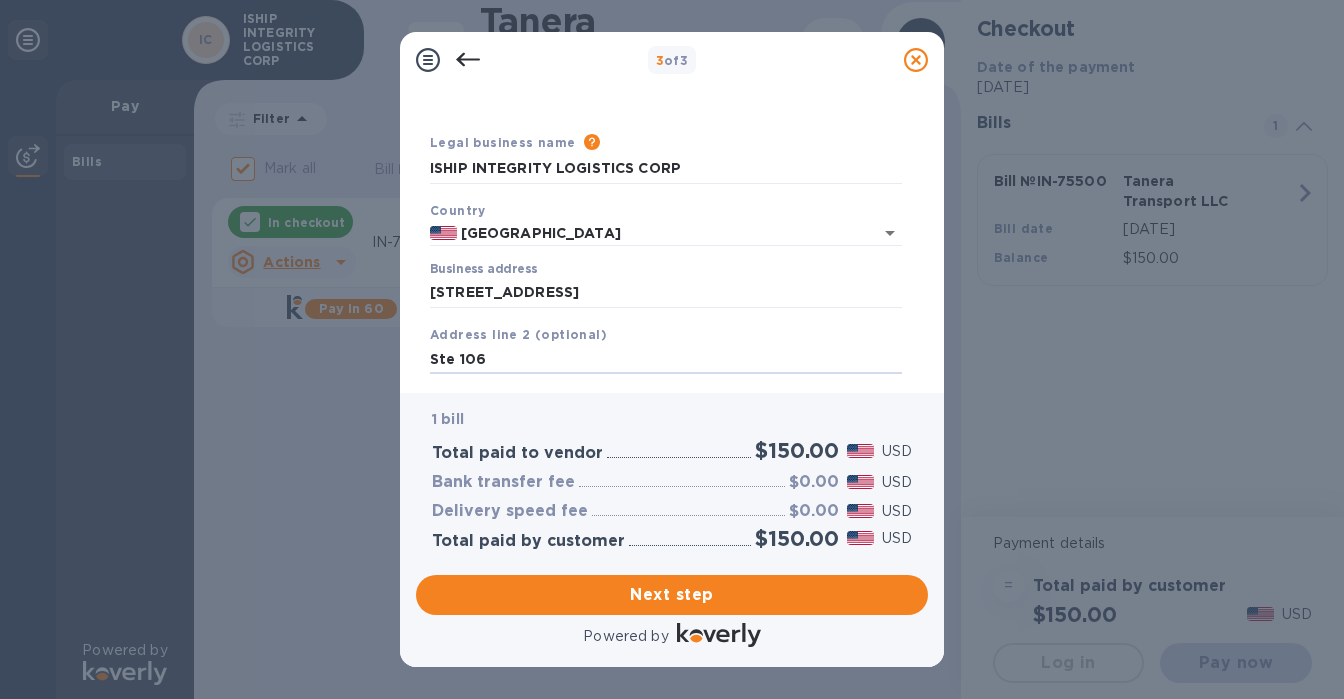 scroll, scrollTop: 20, scrollLeft: 0, axis: vertical 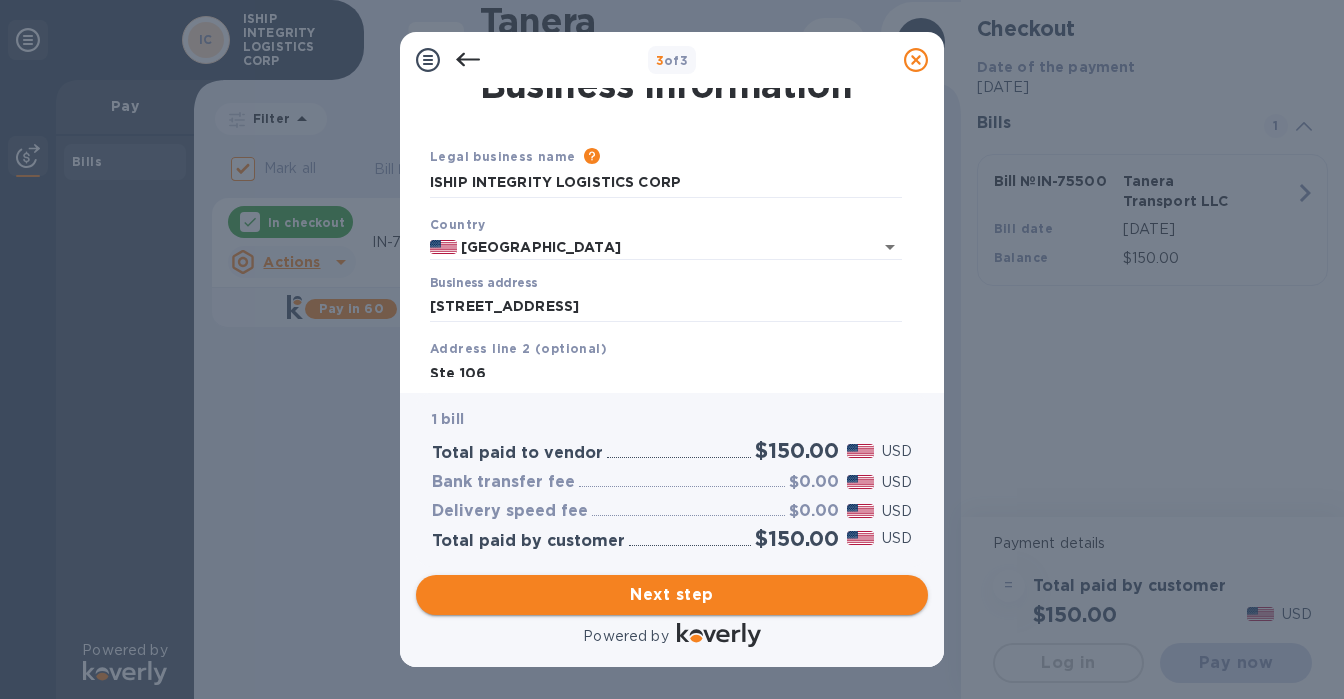 type on "Ste 106" 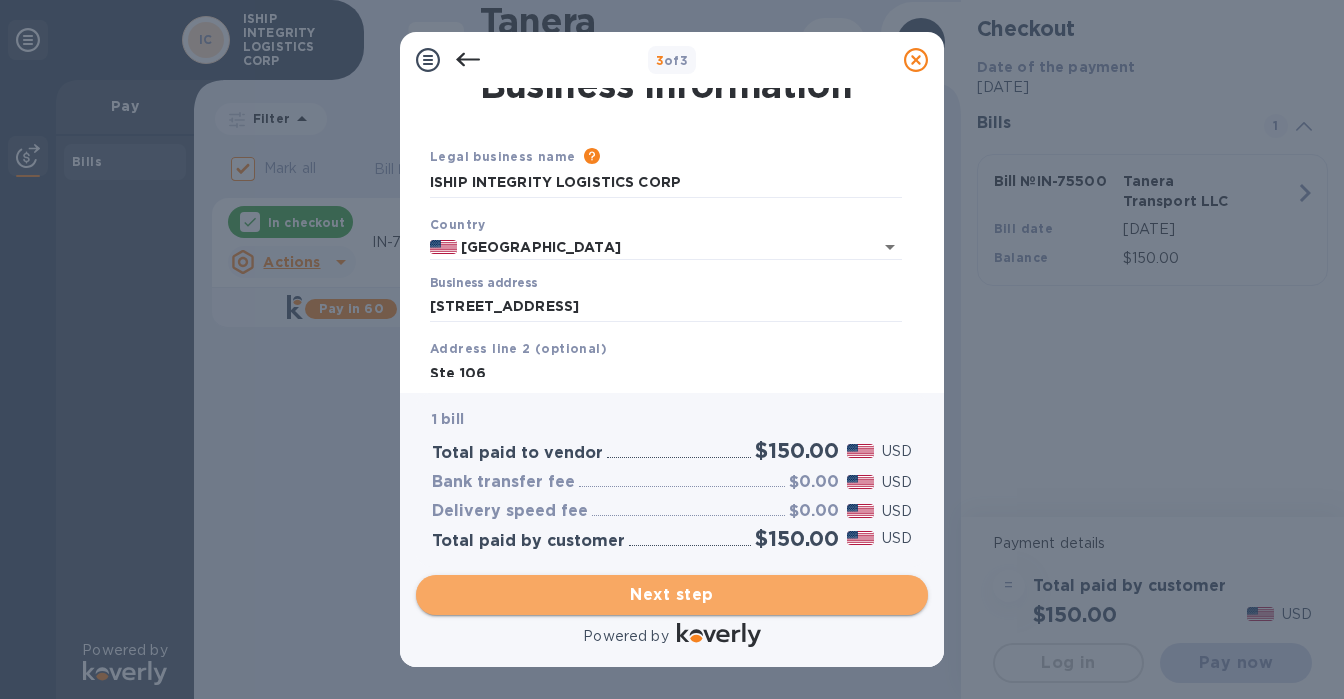 drag, startPoint x: 692, startPoint y: 601, endPoint x: 432, endPoint y: 522, distance: 271.737 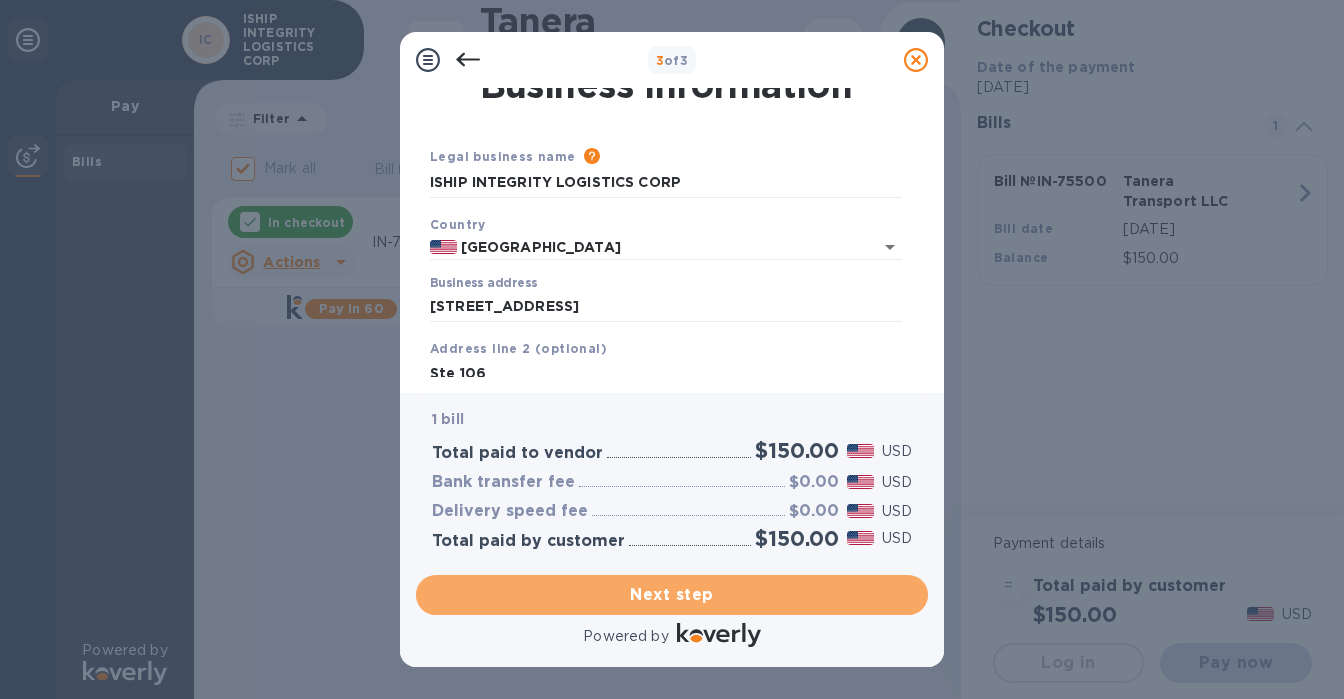 click on "Next step" at bounding box center (672, 595) 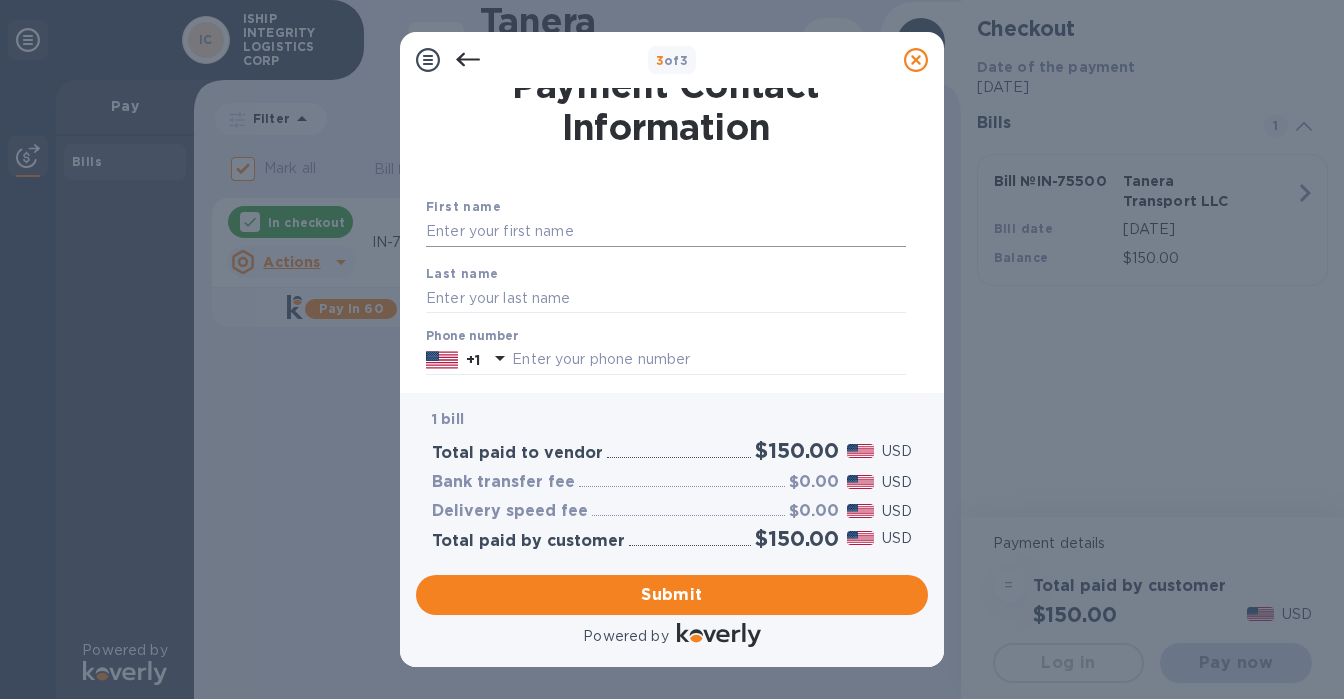 scroll, scrollTop: 0, scrollLeft: 0, axis: both 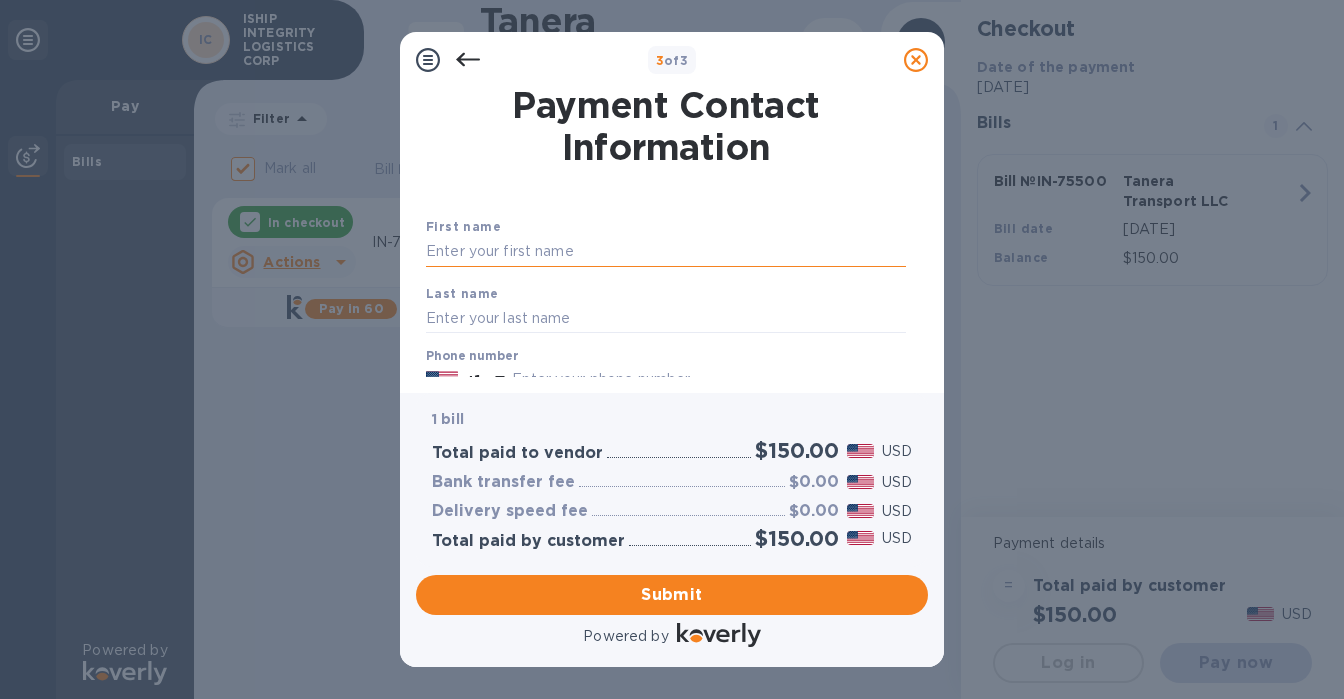 click at bounding box center (666, 252) 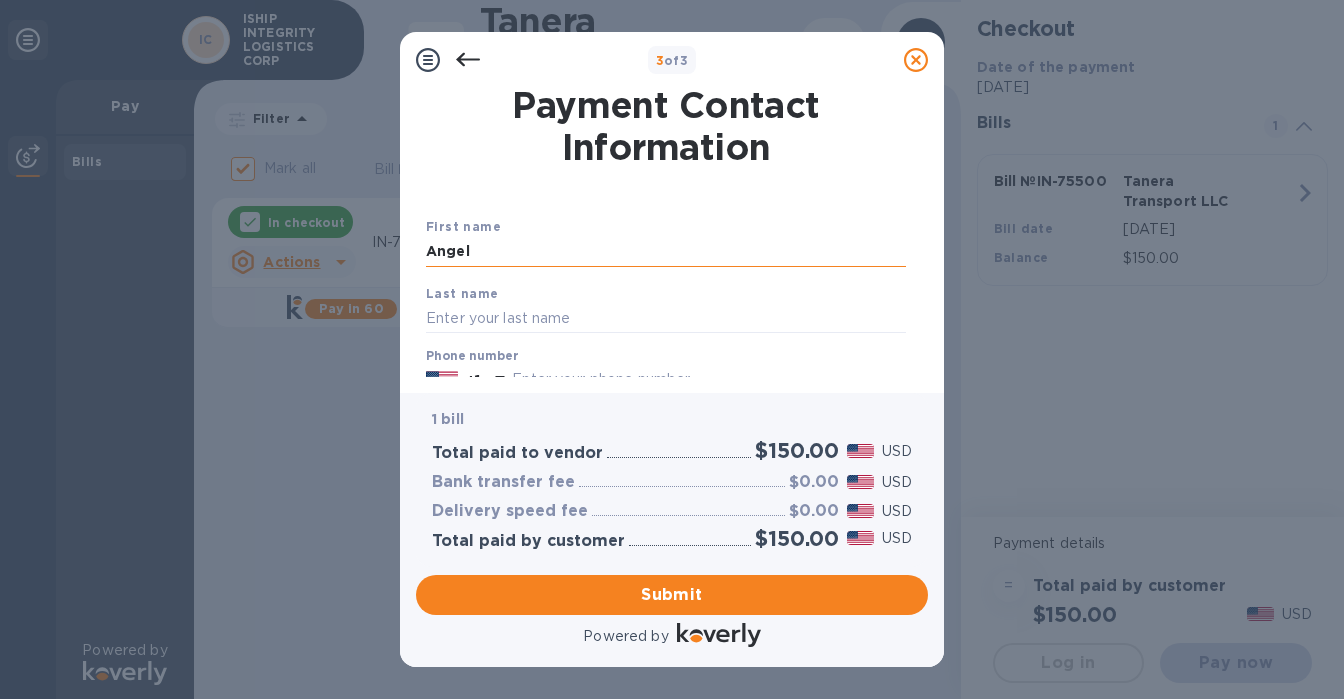 type on "Angel" 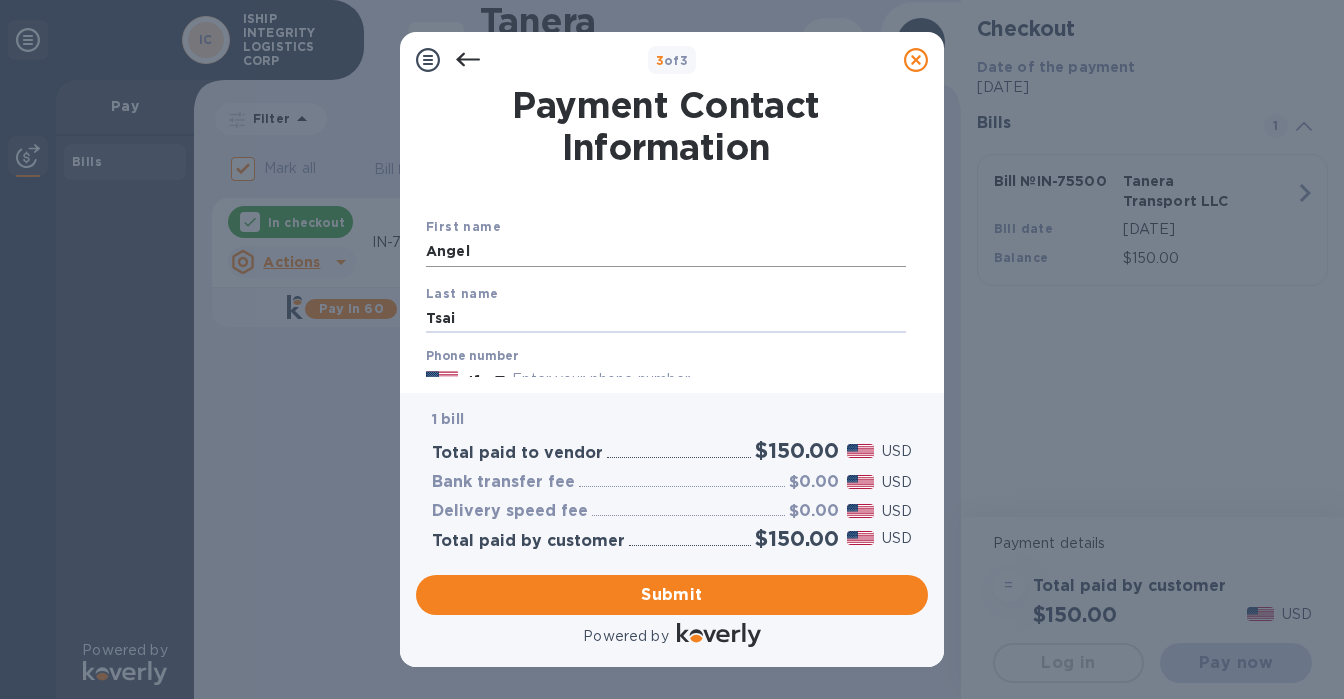type on "Tsai" 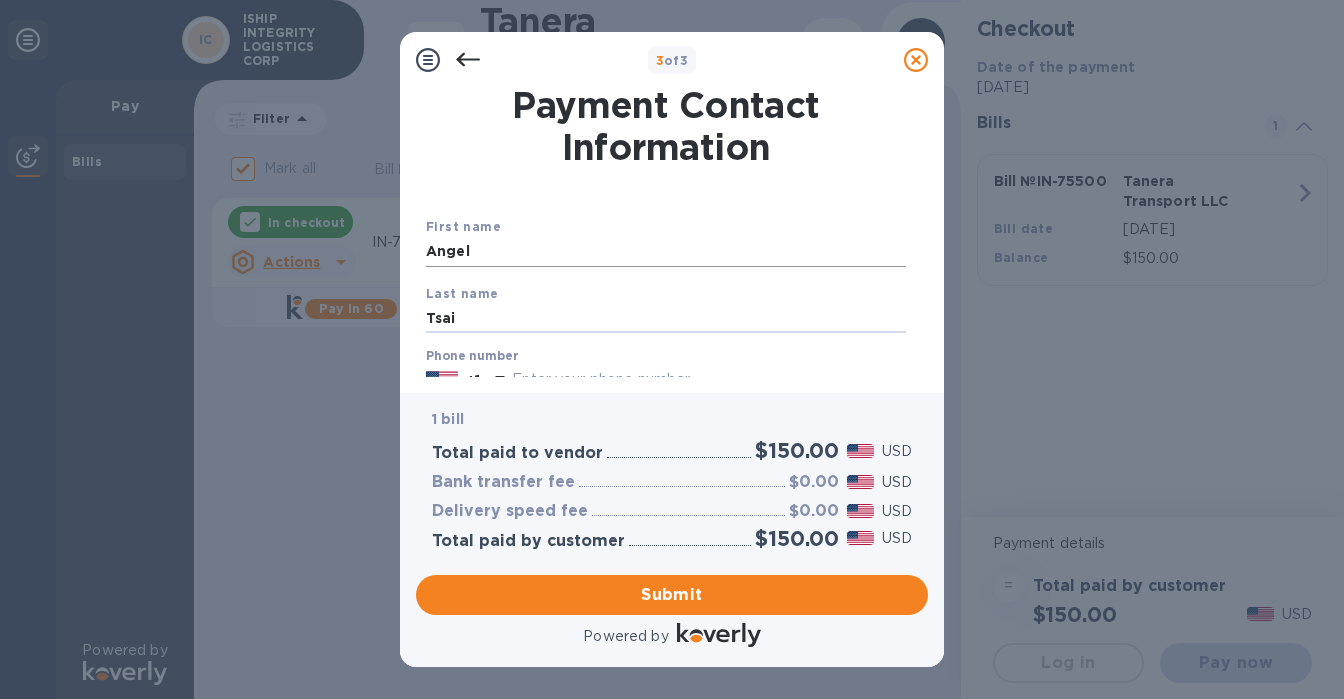 scroll, scrollTop: 18, scrollLeft: 0, axis: vertical 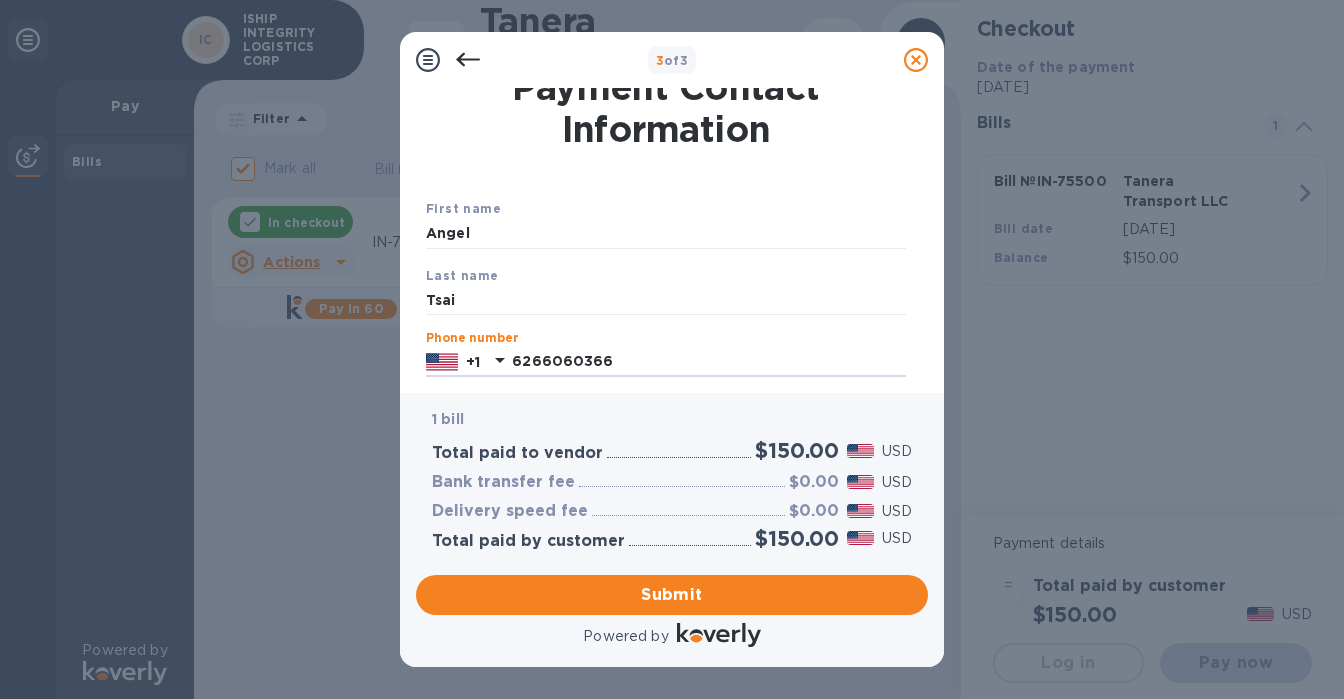 type on "6266060366" 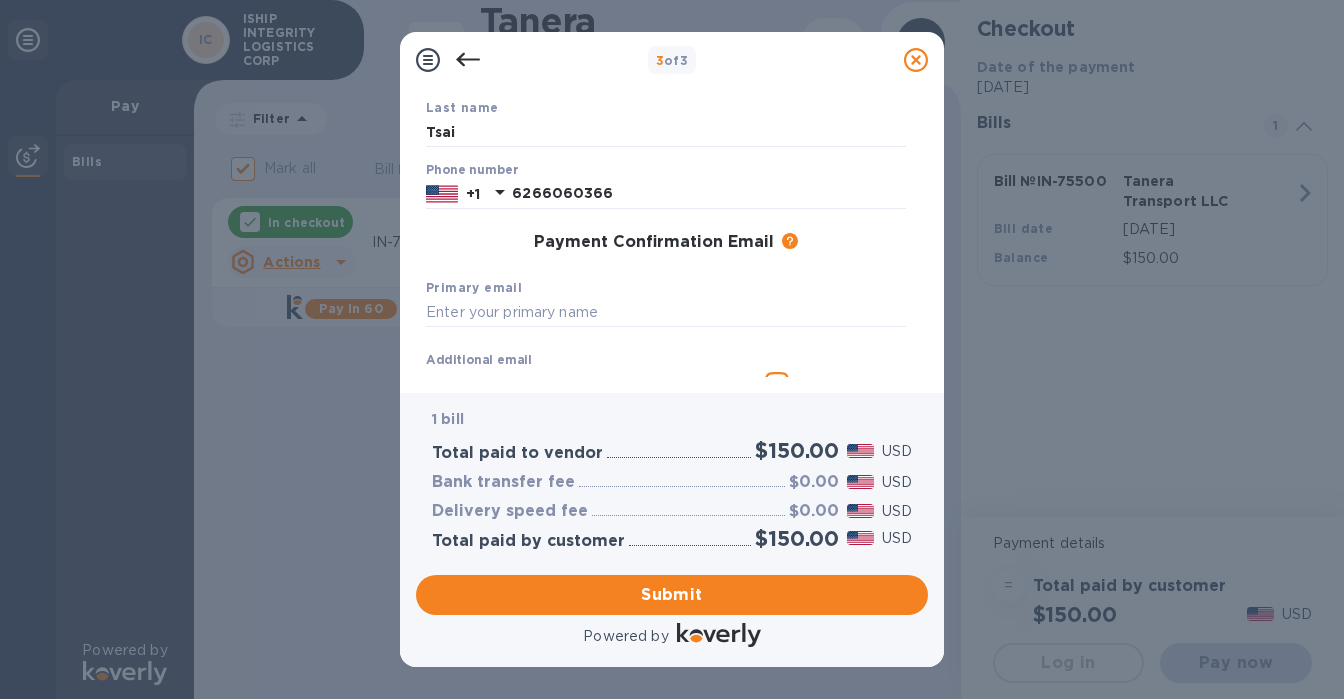 scroll, scrollTop: 192, scrollLeft: 0, axis: vertical 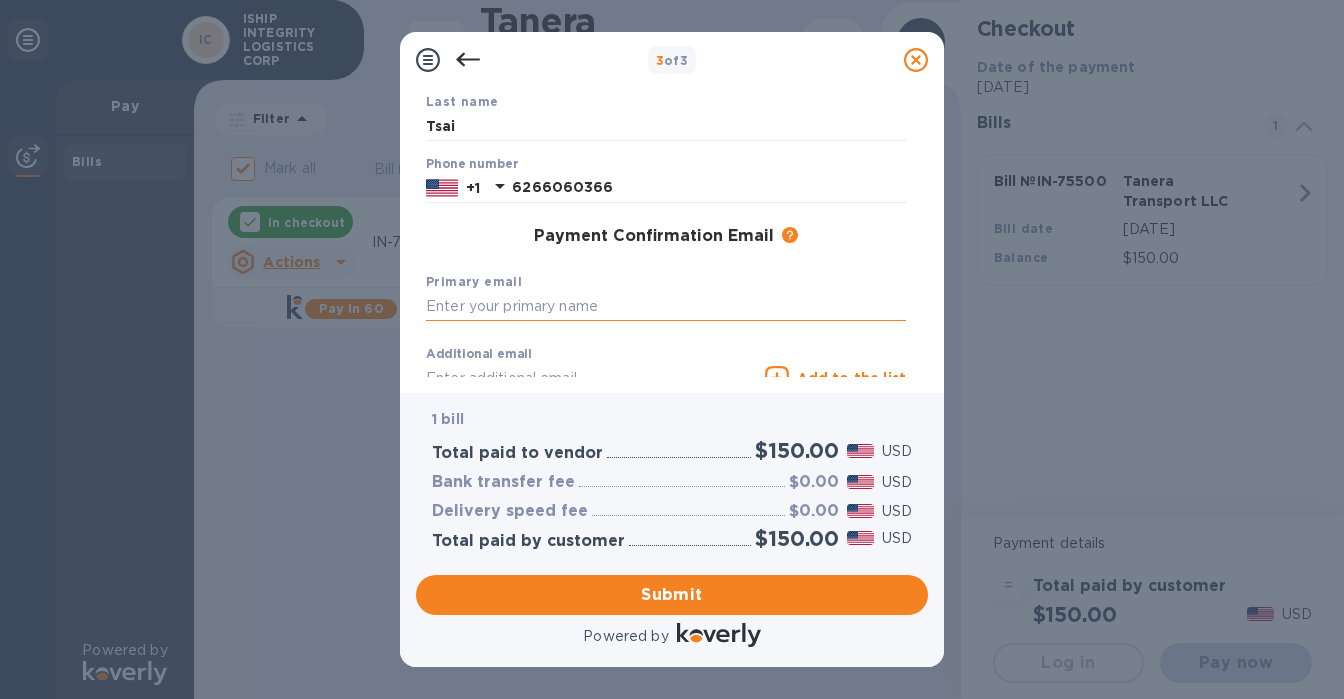 click at bounding box center [666, 307] 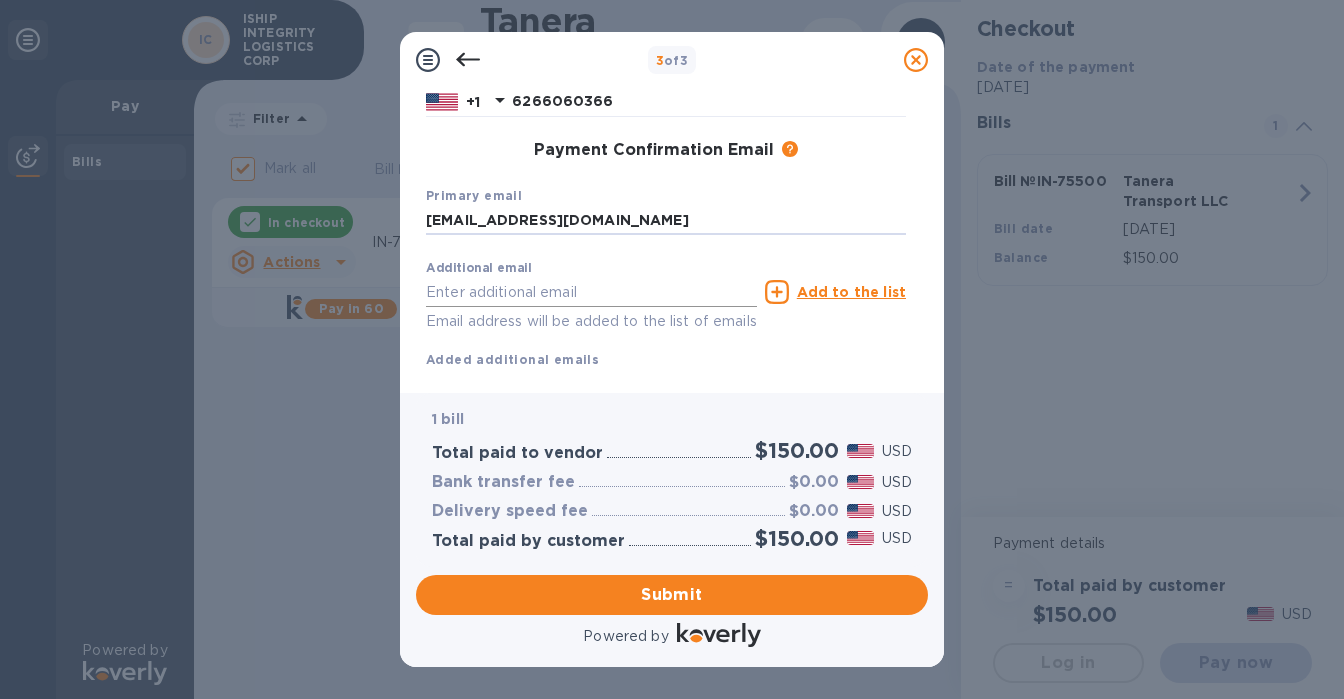 scroll, scrollTop: 278, scrollLeft: 0, axis: vertical 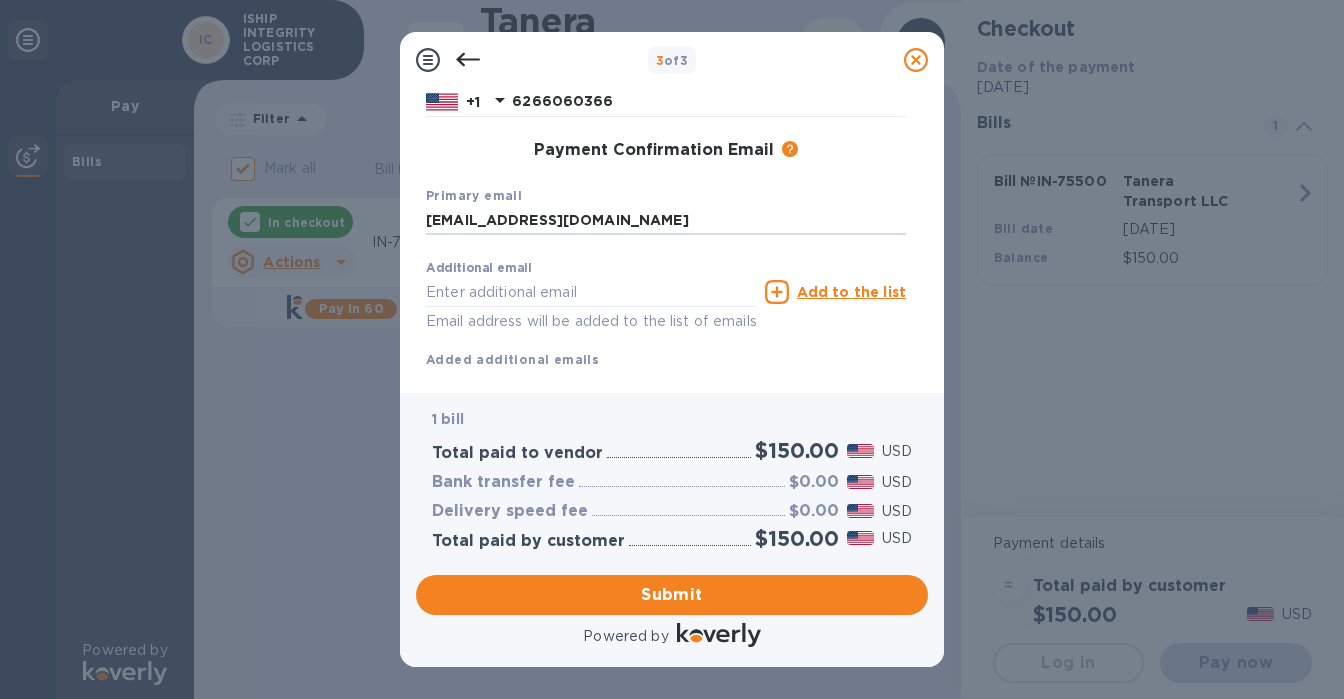 type on "[EMAIL_ADDRESS][DOMAIN_NAME]" 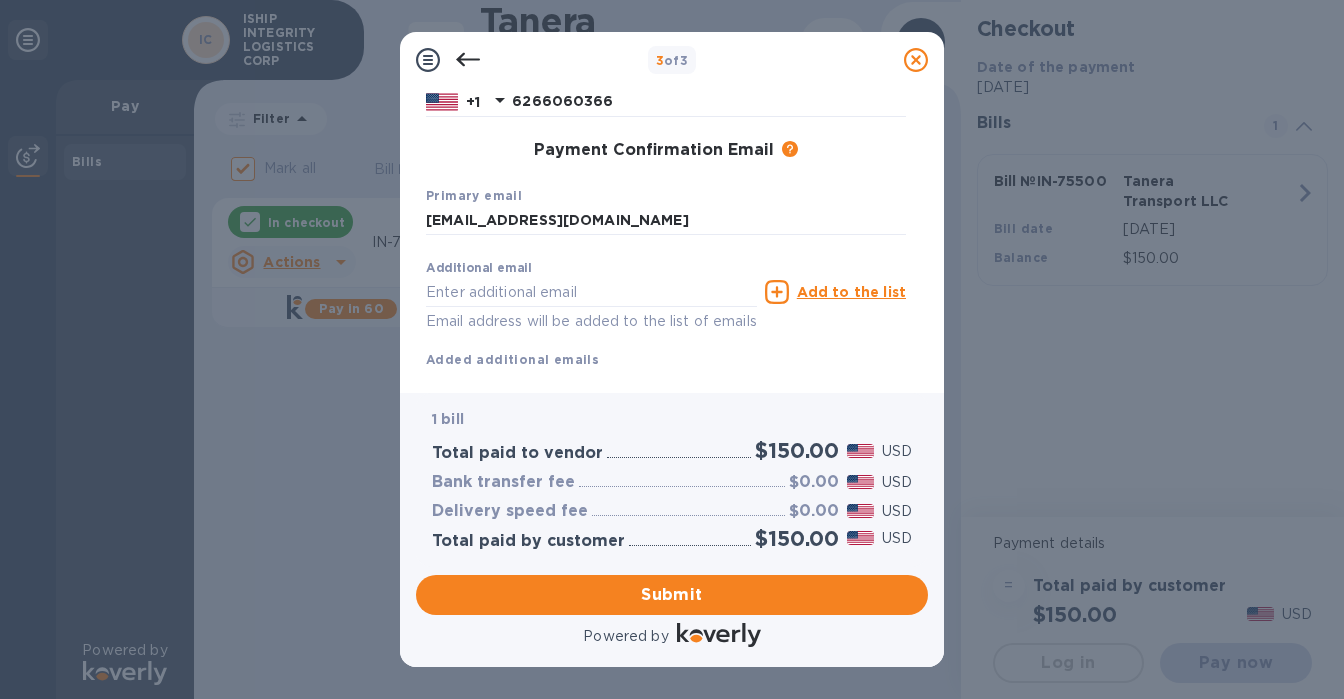 click on "Additional email Email address will be added to the list of emails" at bounding box center [591, 292] 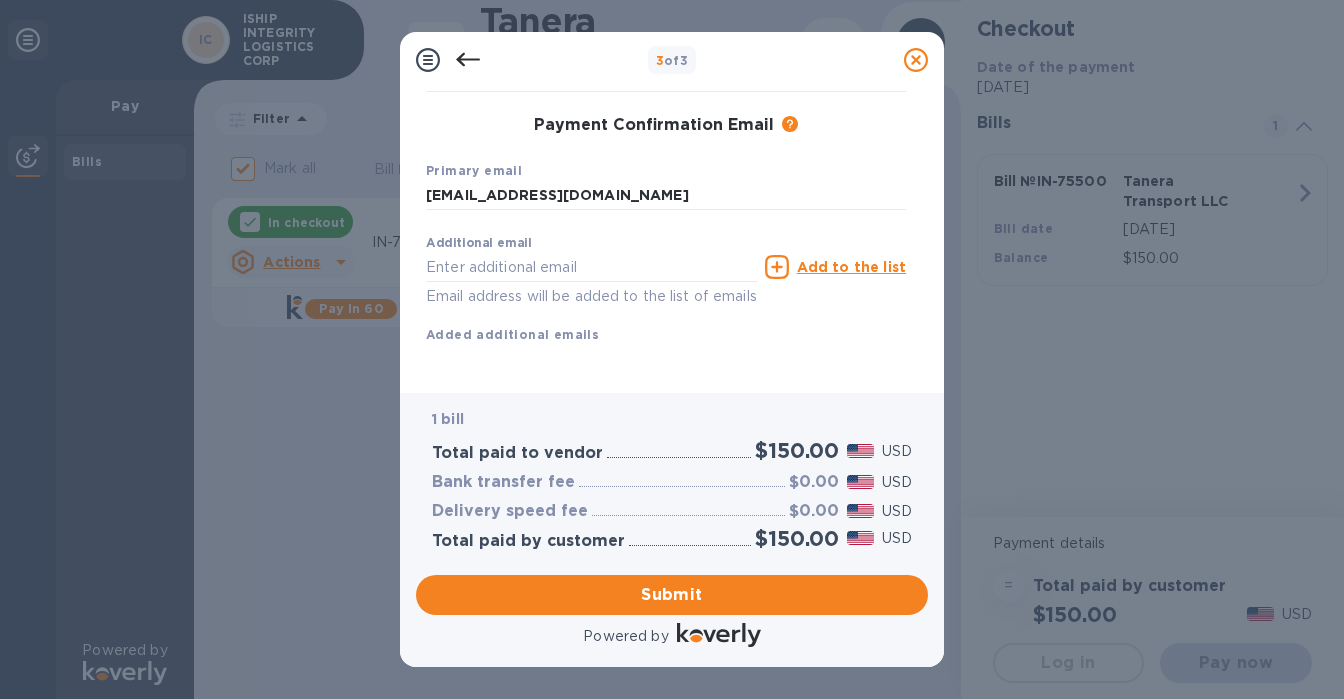 scroll, scrollTop: 328, scrollLeft: 0, axis: vertical 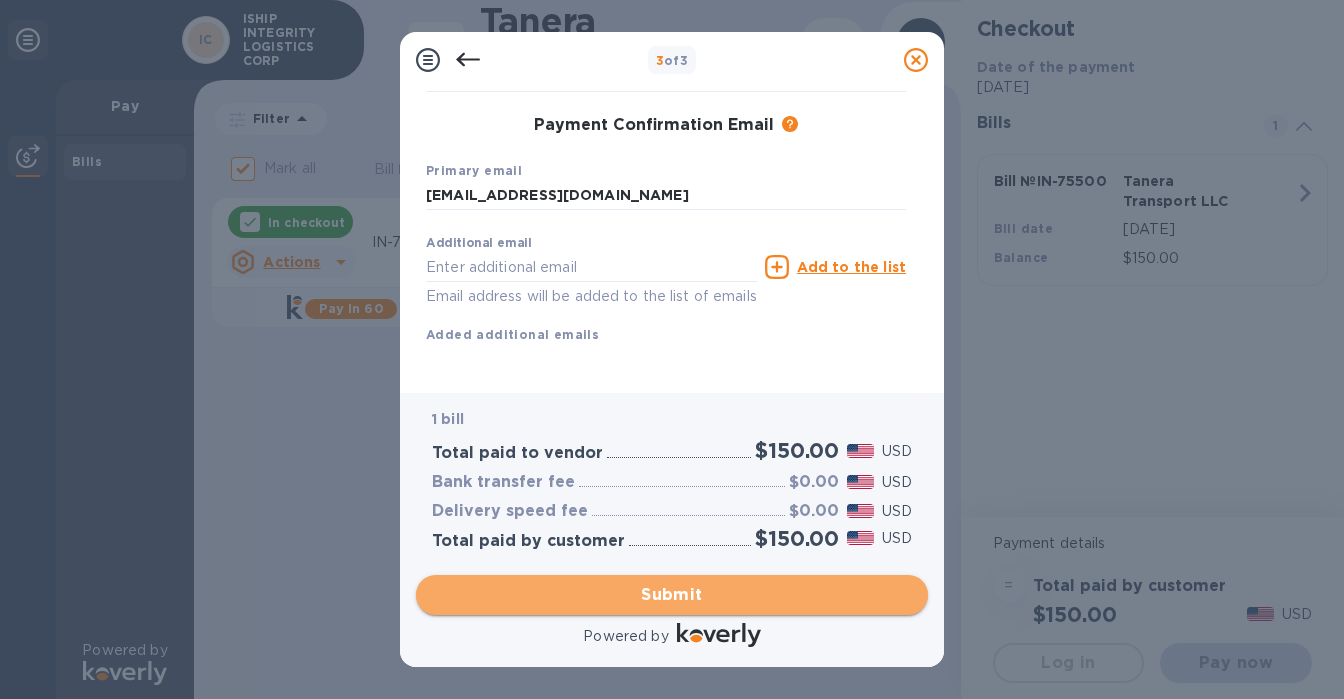 click on "Submit" at bounding box center (672, 595) 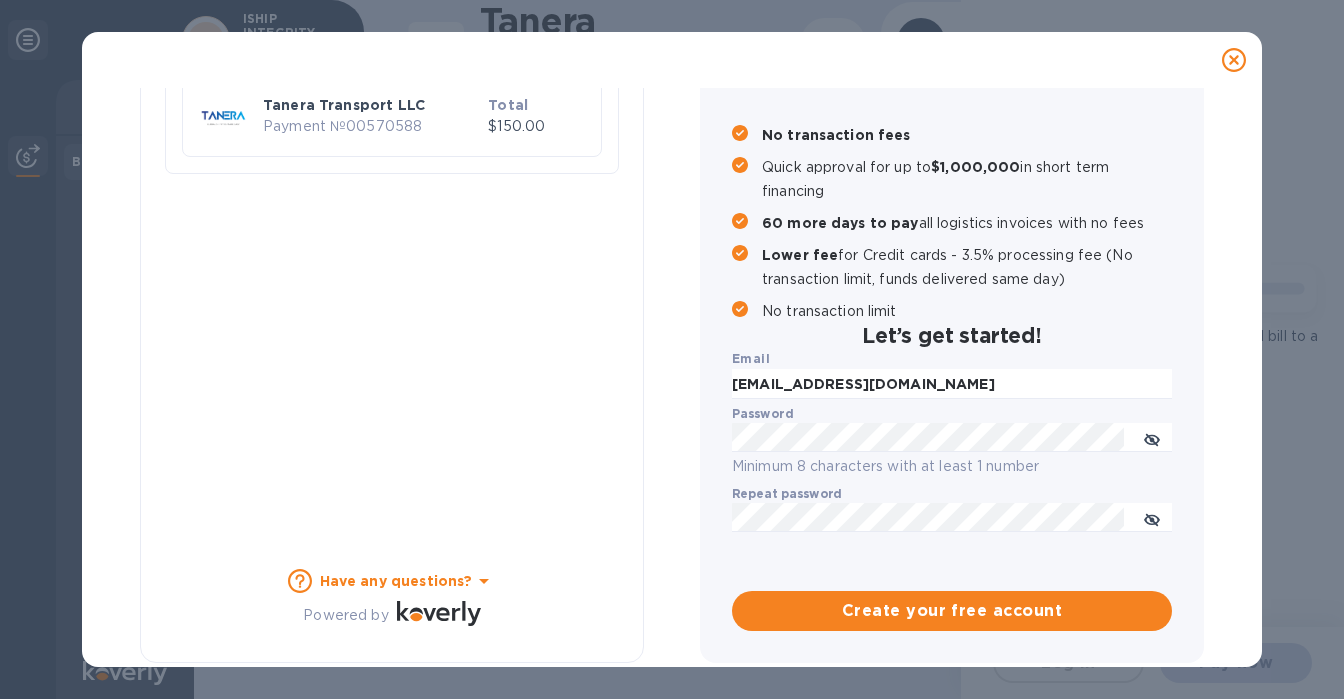 checkbox on "false" 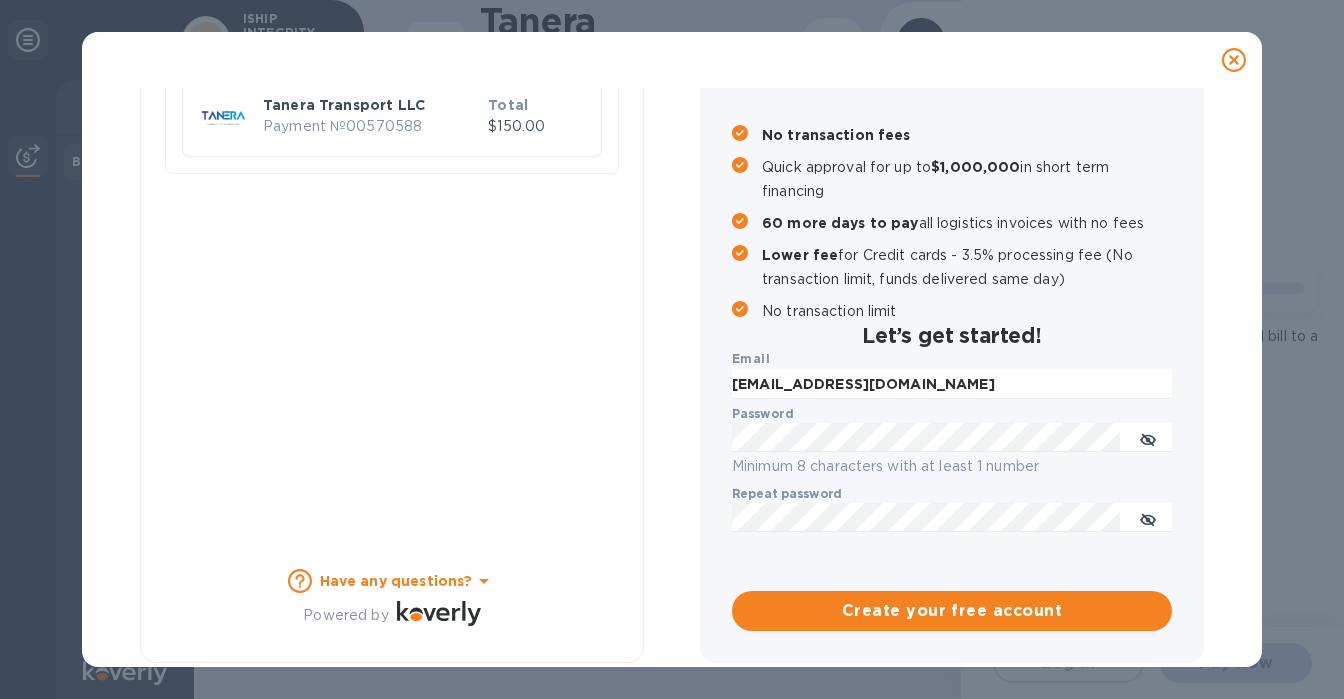 scroll, scrollTop: 220, scrollLeft: 0, axis: vertical 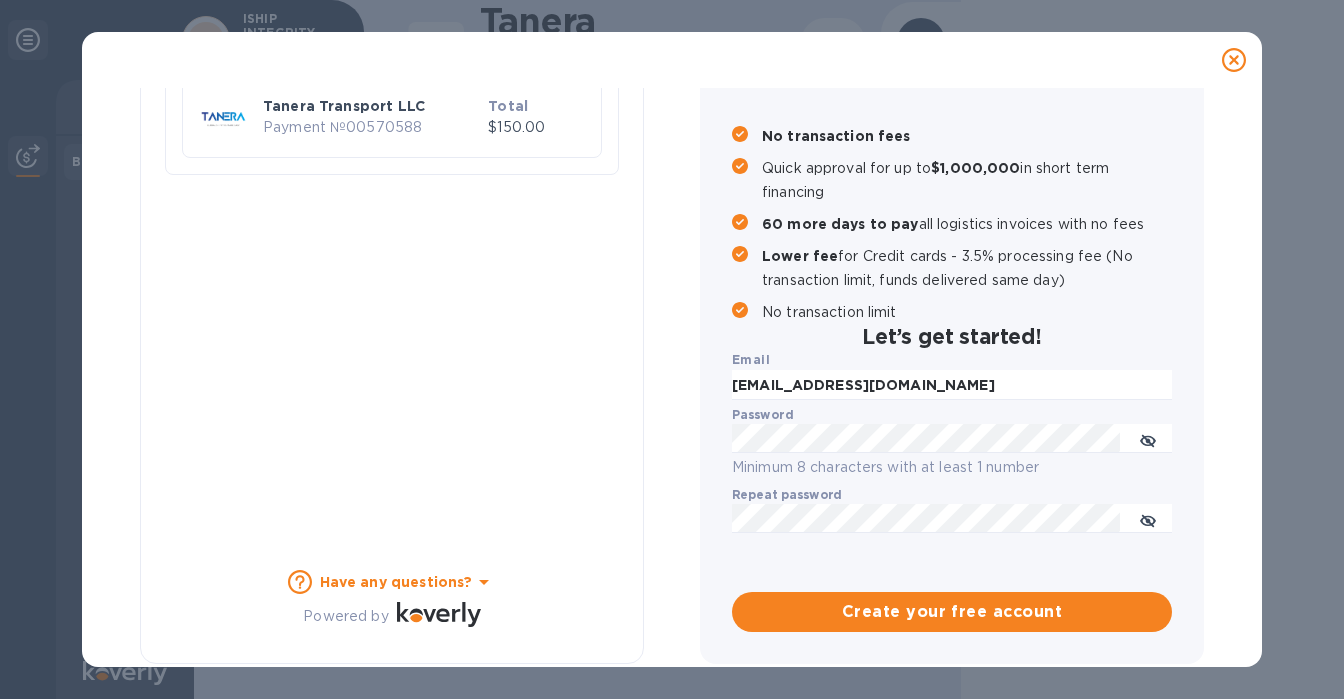 click on "Let’s get started!" at bounding box center [952, 336] 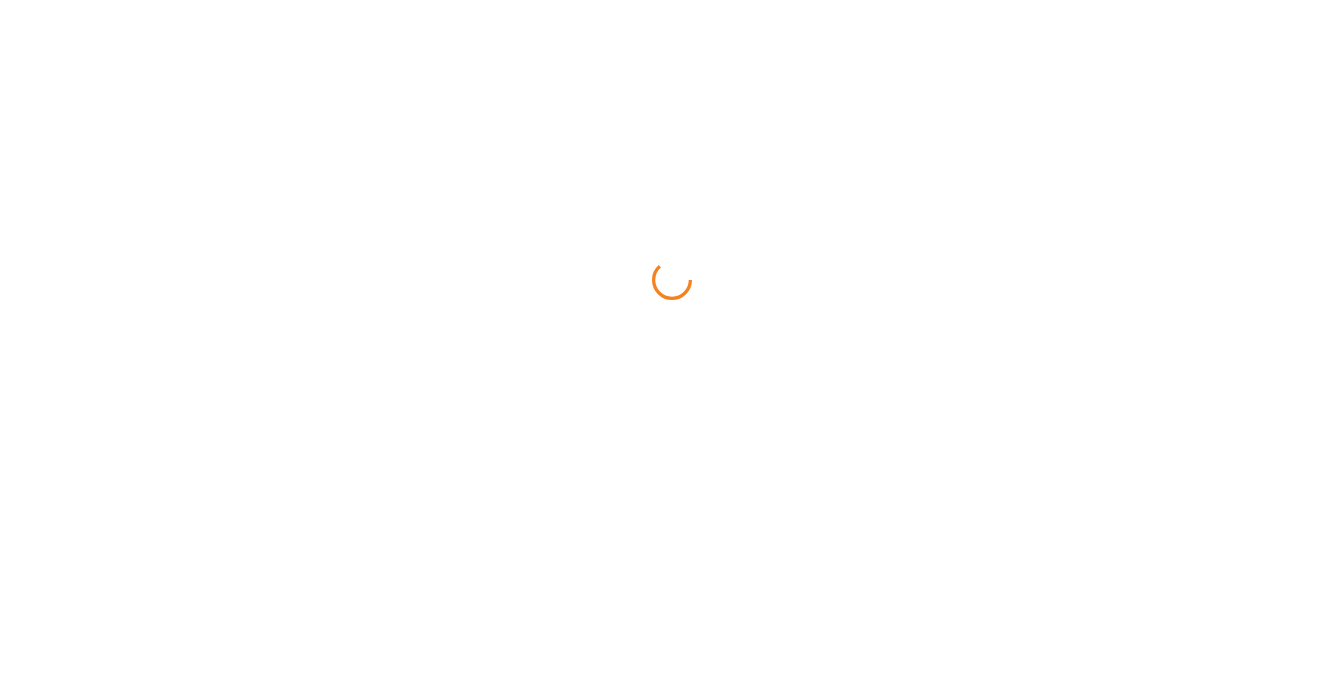 scroll, scrollTop: 0, scrollLeft: 0, axis: both 